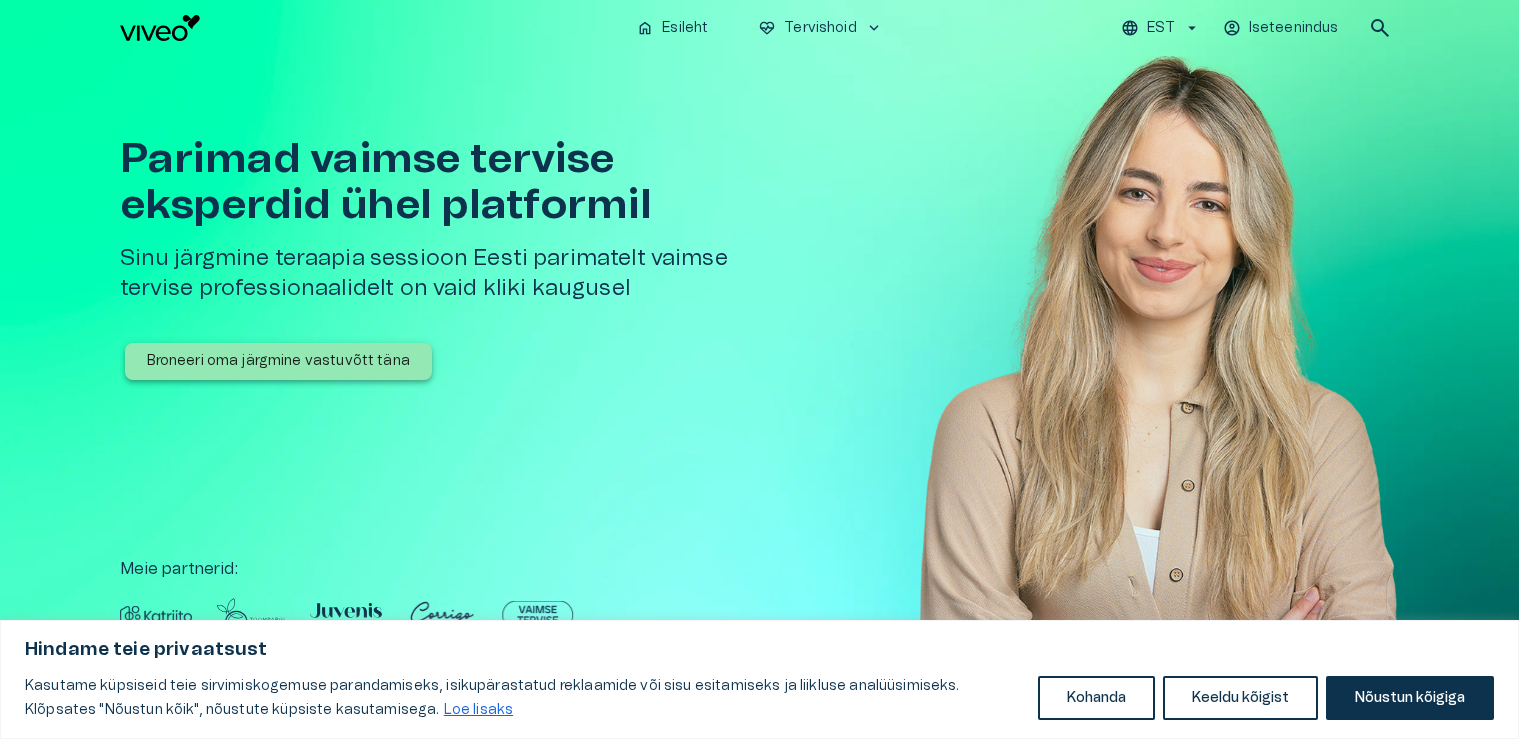 scroll, scrollTop: 0, scrollLeft: 0, axis: both 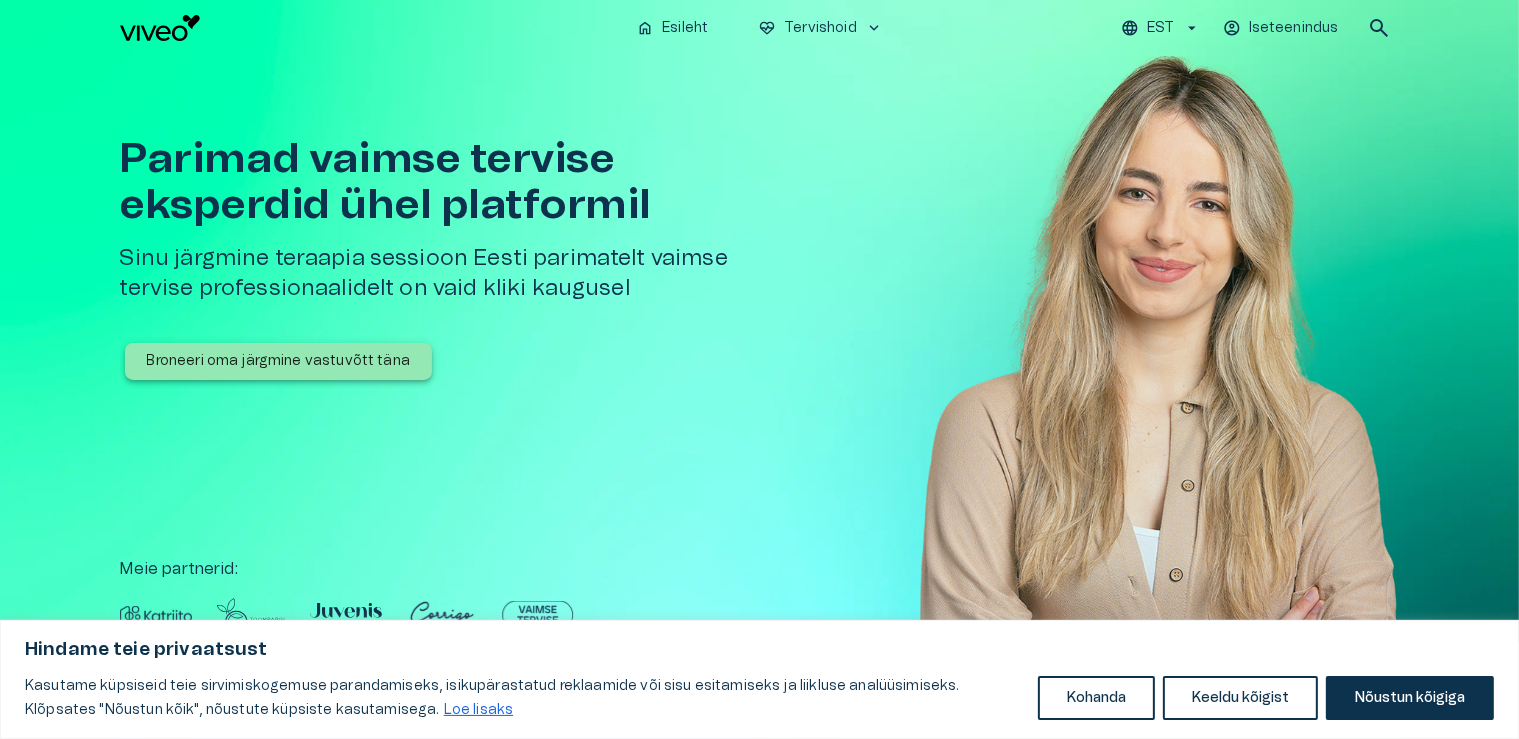 click on "Broneeri oma järgmine vastuvõtt täna" at bounding box center [278, 361] 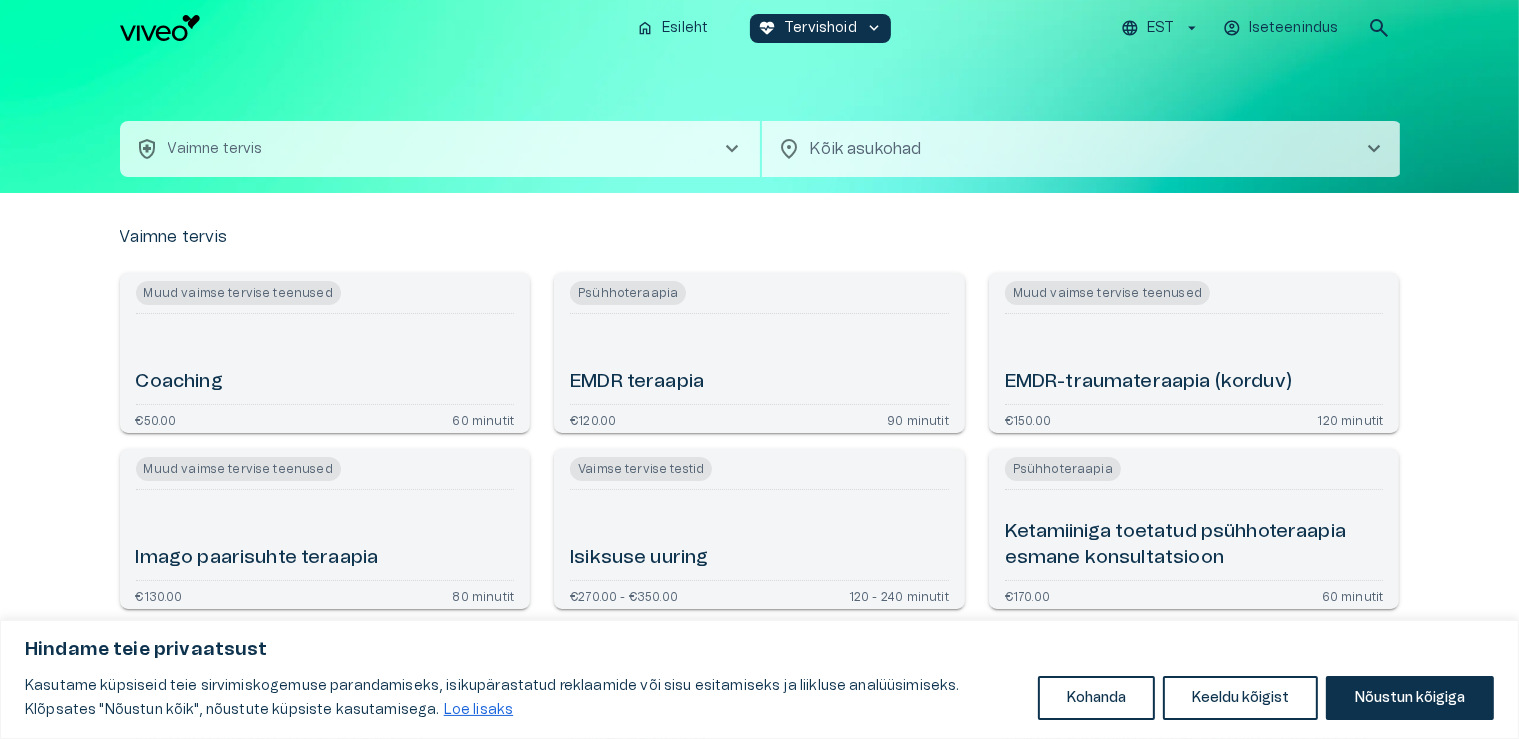 scroll, scrollTop: 0, scrollLeft: 0, axis: both 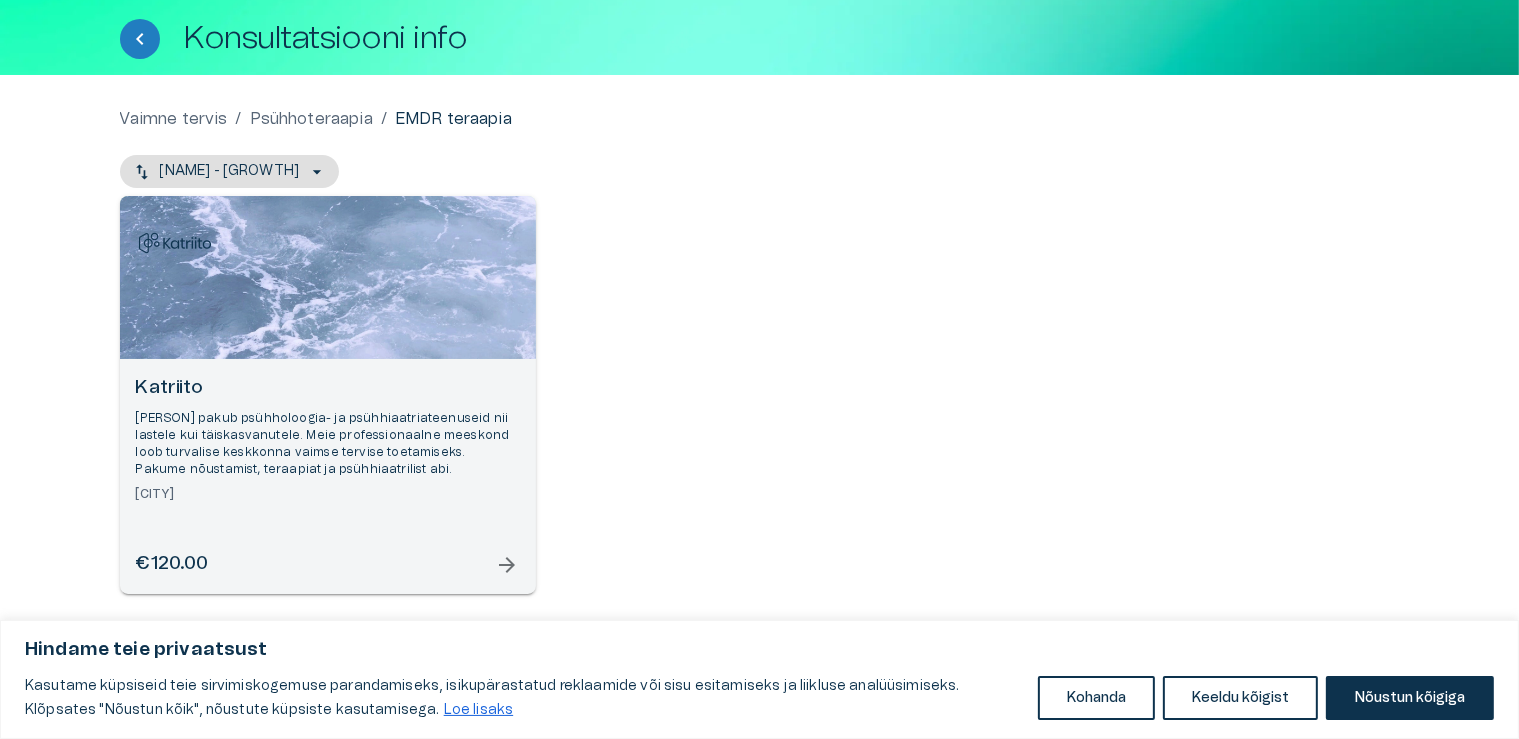 click on "[CITY]" at bounding box center (328, 494) 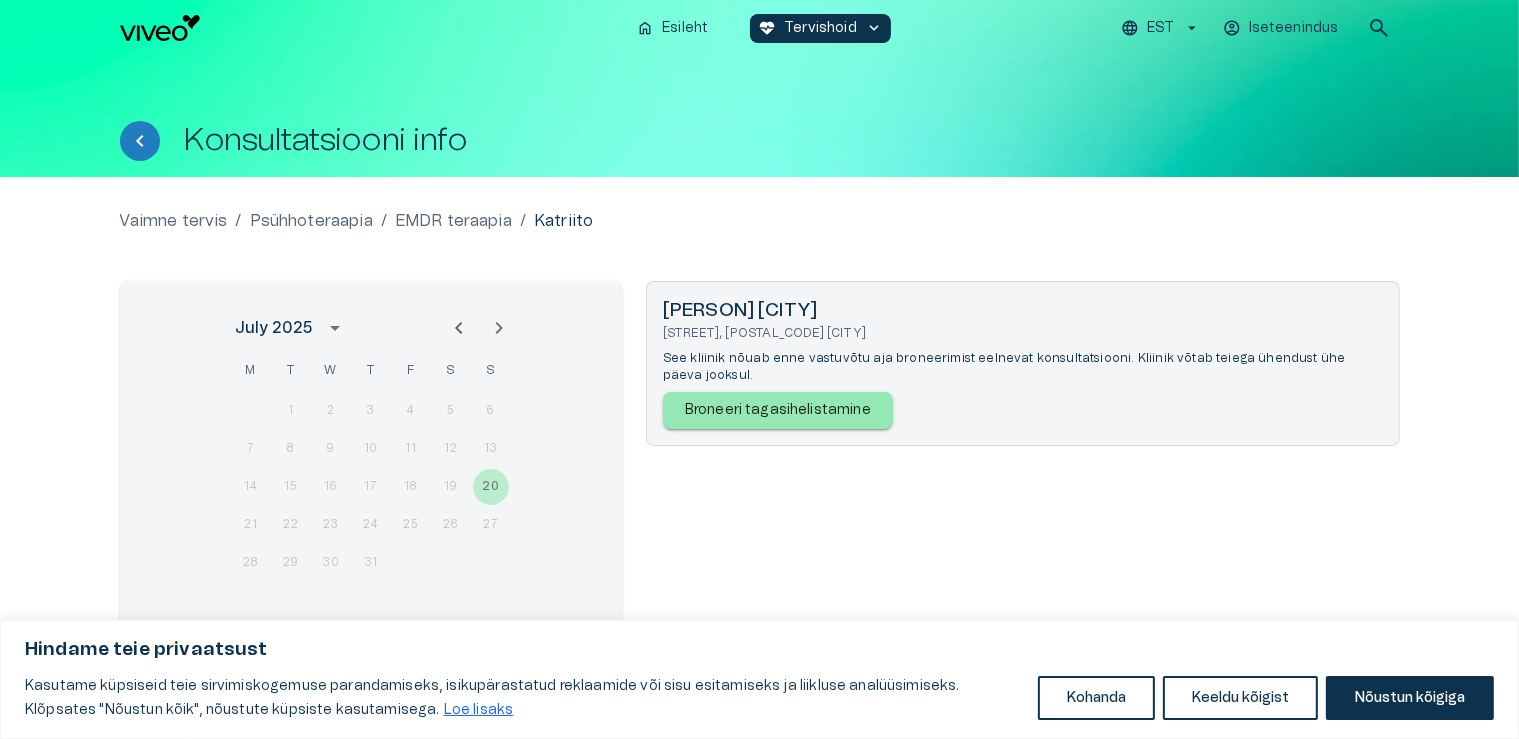 scroll, scrollTop: 61, scrollLeft: 0, axis: vertical 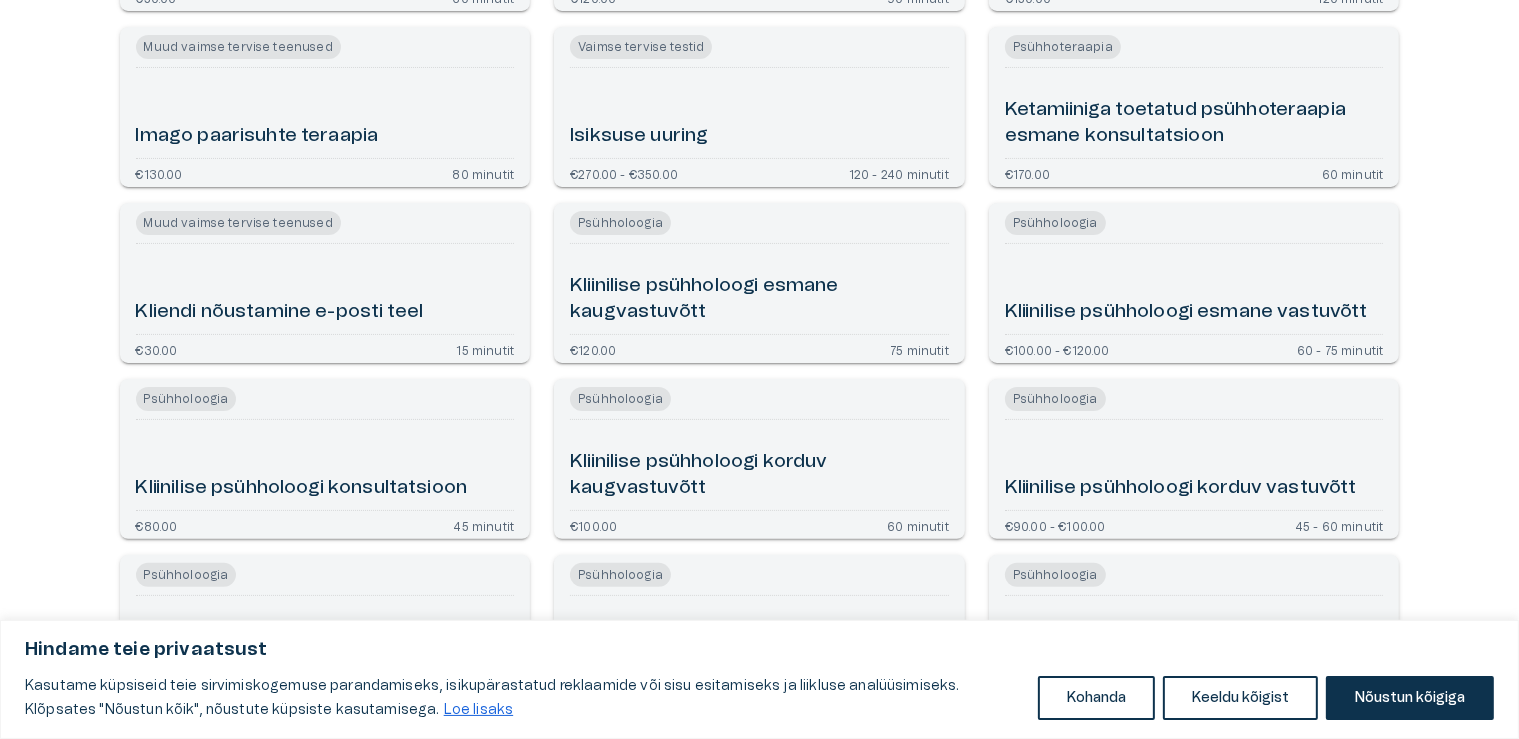 click on "Kliinilise psühholoogi konsultatsioon" at bounding box center [325, 465] 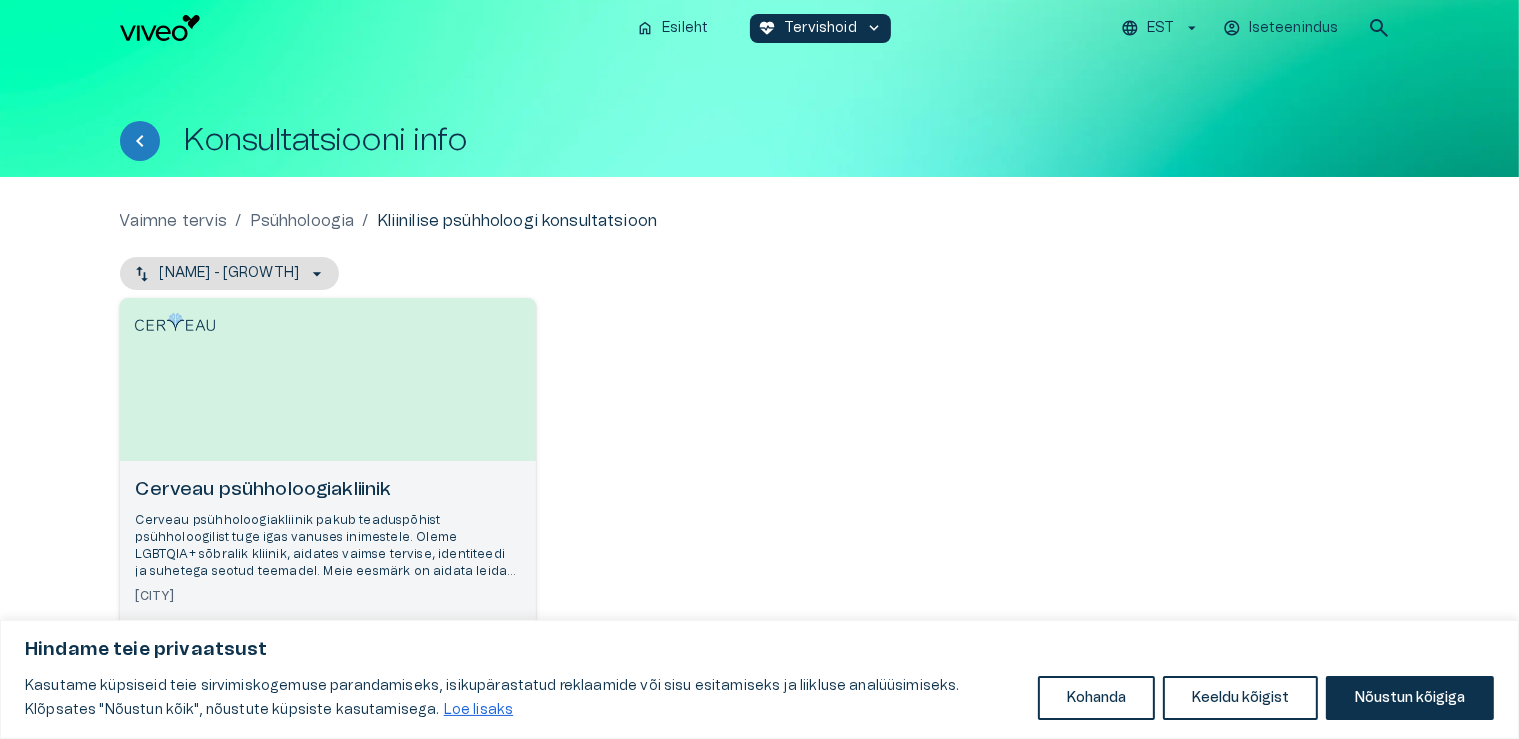scroll, scrollTop: 102, scrollLeft: 0, axis: vertical 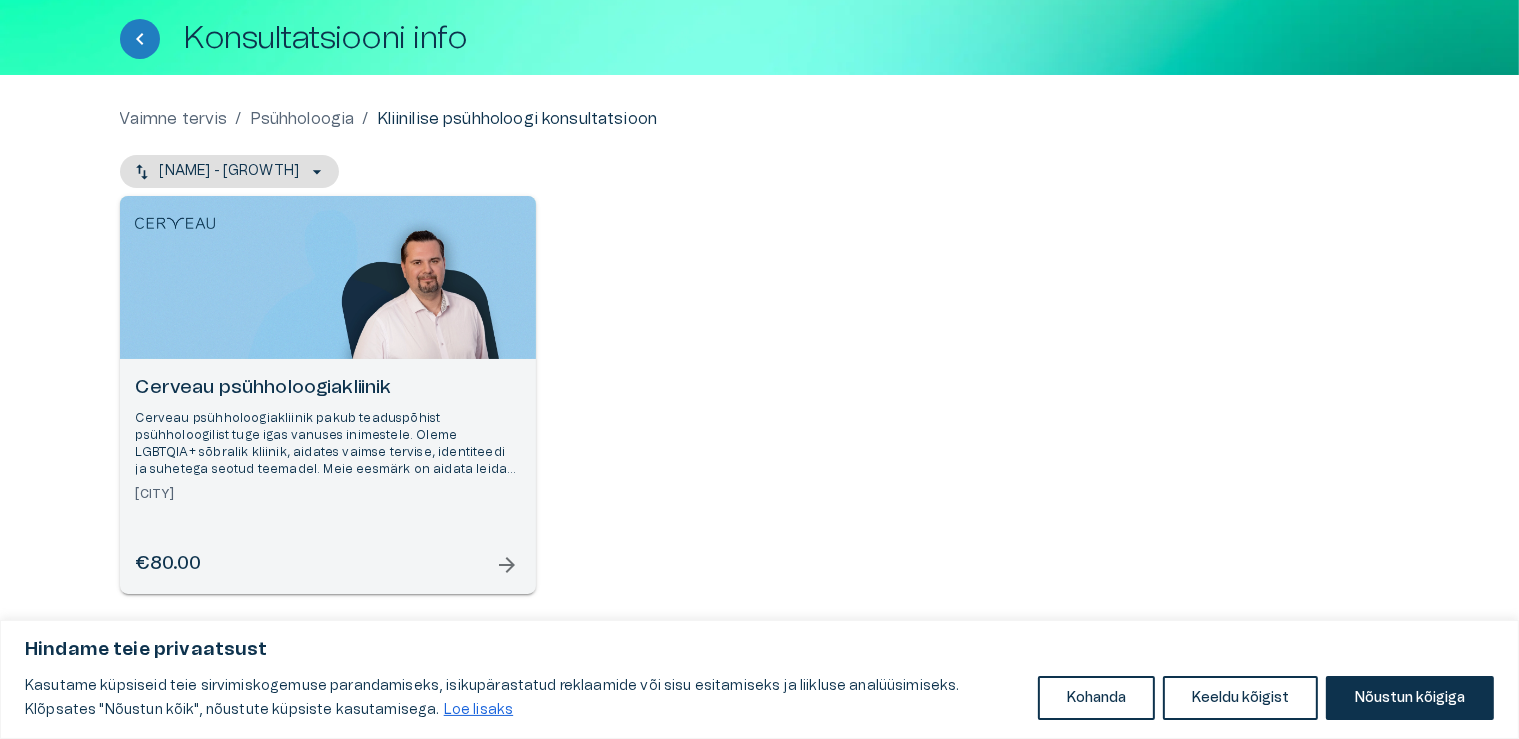 click on "[BRAND] [BRAND] pakub teaduspõhist psühholoogilist tuge igas vanuses inimestele. Oleme LGBTQIA+ sõbralik kliinik, aidates vaimse tervise, identiteedi ja suhetega seotud teemadel. Meie eesmärk on aidata leida tasakaal mõistuse ja hinge vahel. [CITY] €80.00 arrow_forward" at bounding box center (328, 476) 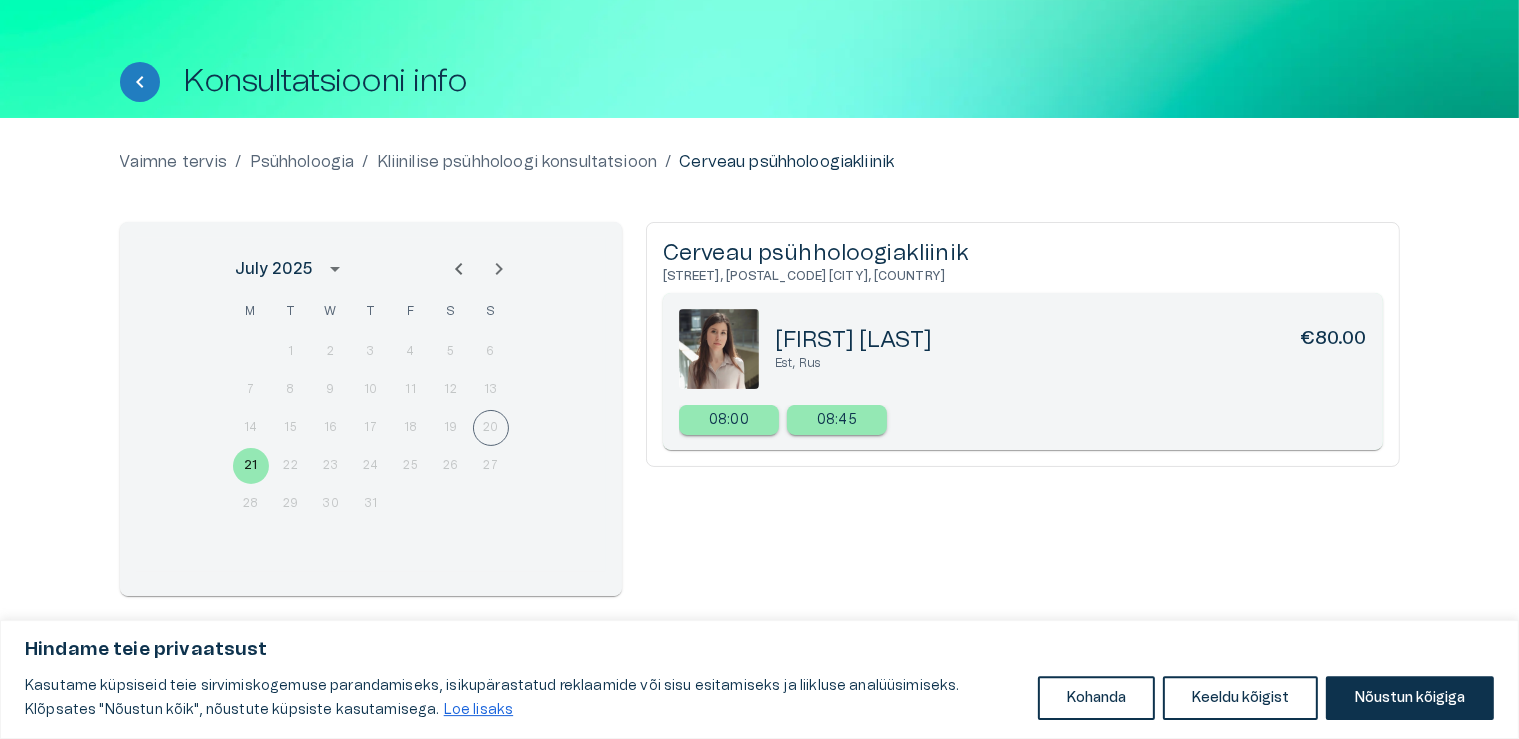 scroll, scrollTop: 61, scrollLeft: 0, axis: vertical 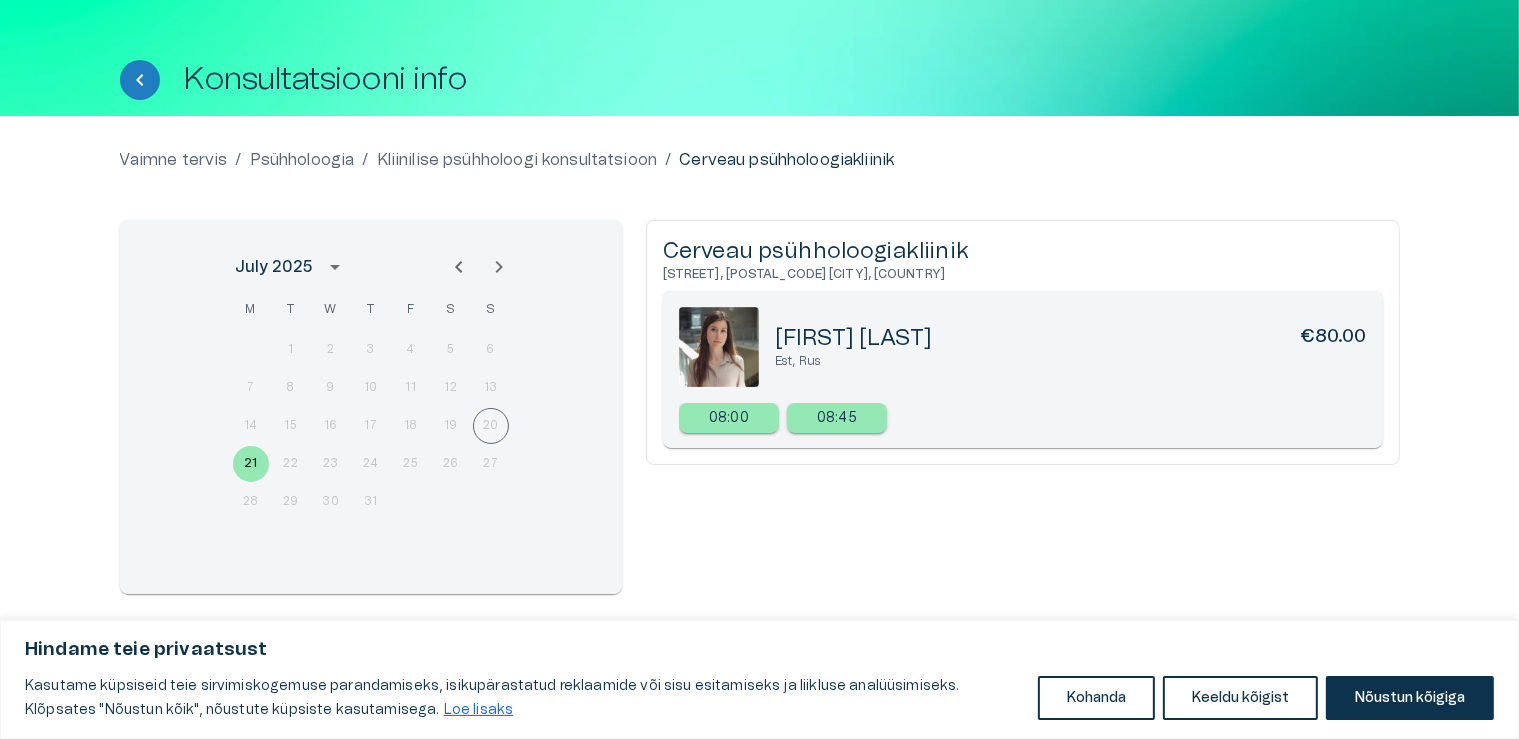 click on "21 22 23 24 25 26 27" at bounding box center [371, 464] 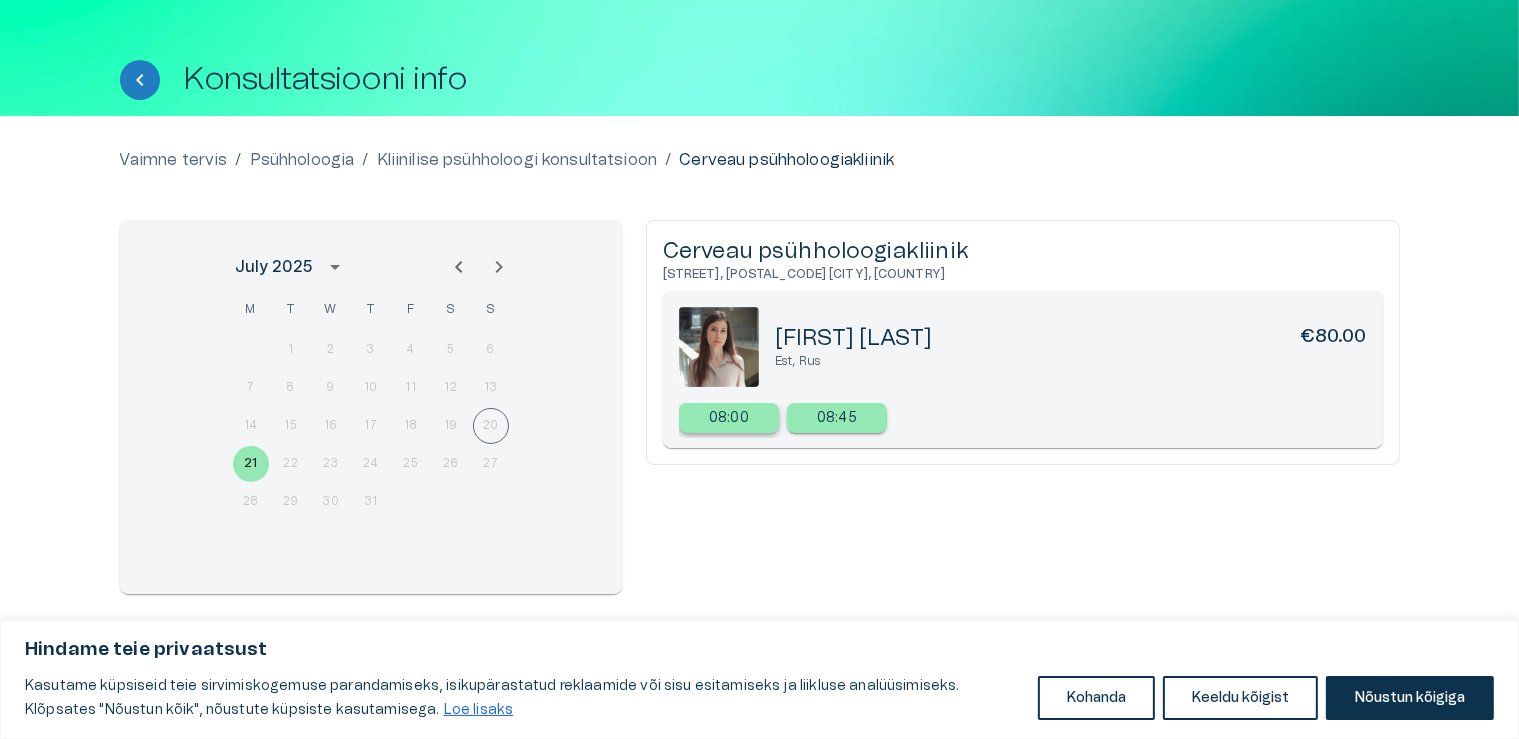 click on "08:00" at bounding box center (729, 418) 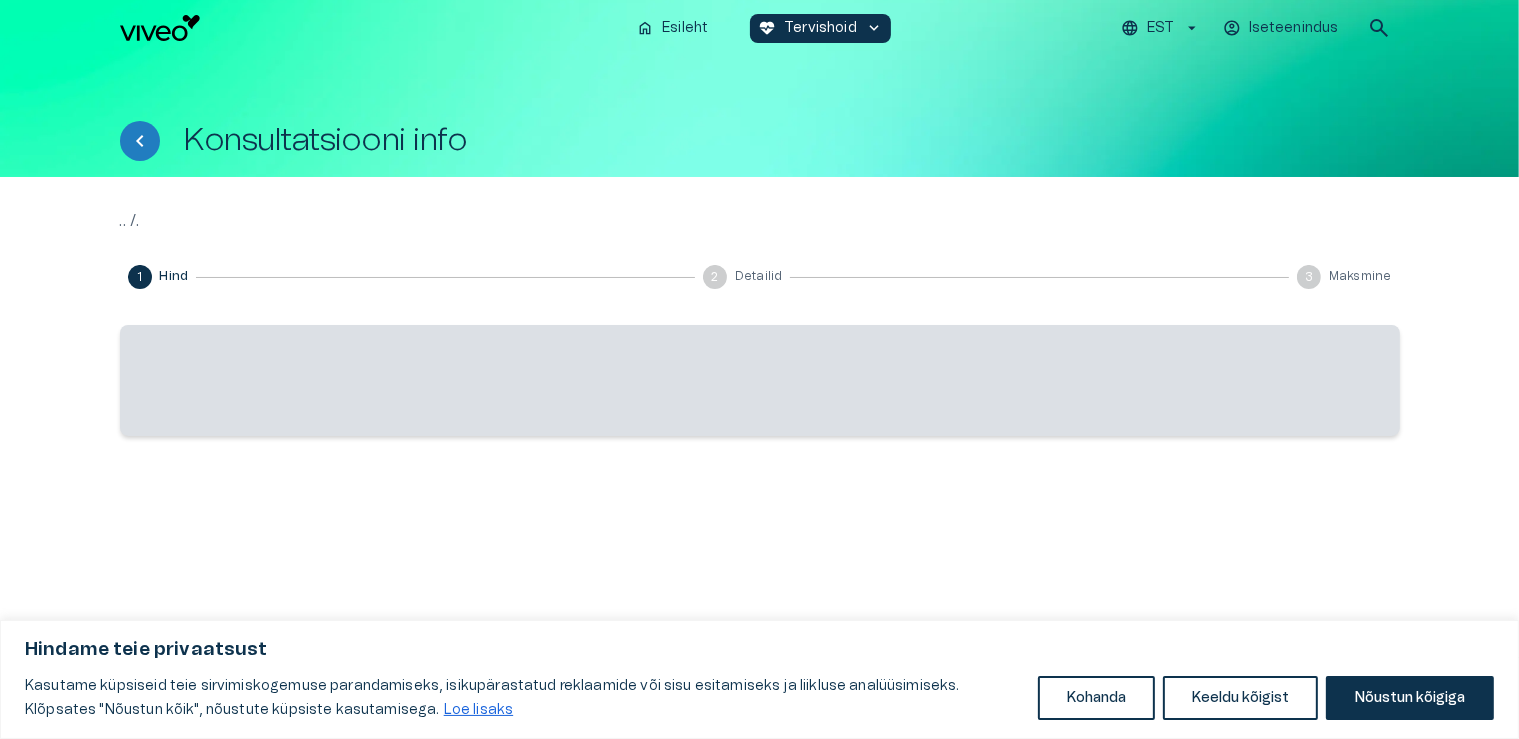 scroll, scrollTop: 0, scrollLeft: 0, axis: both 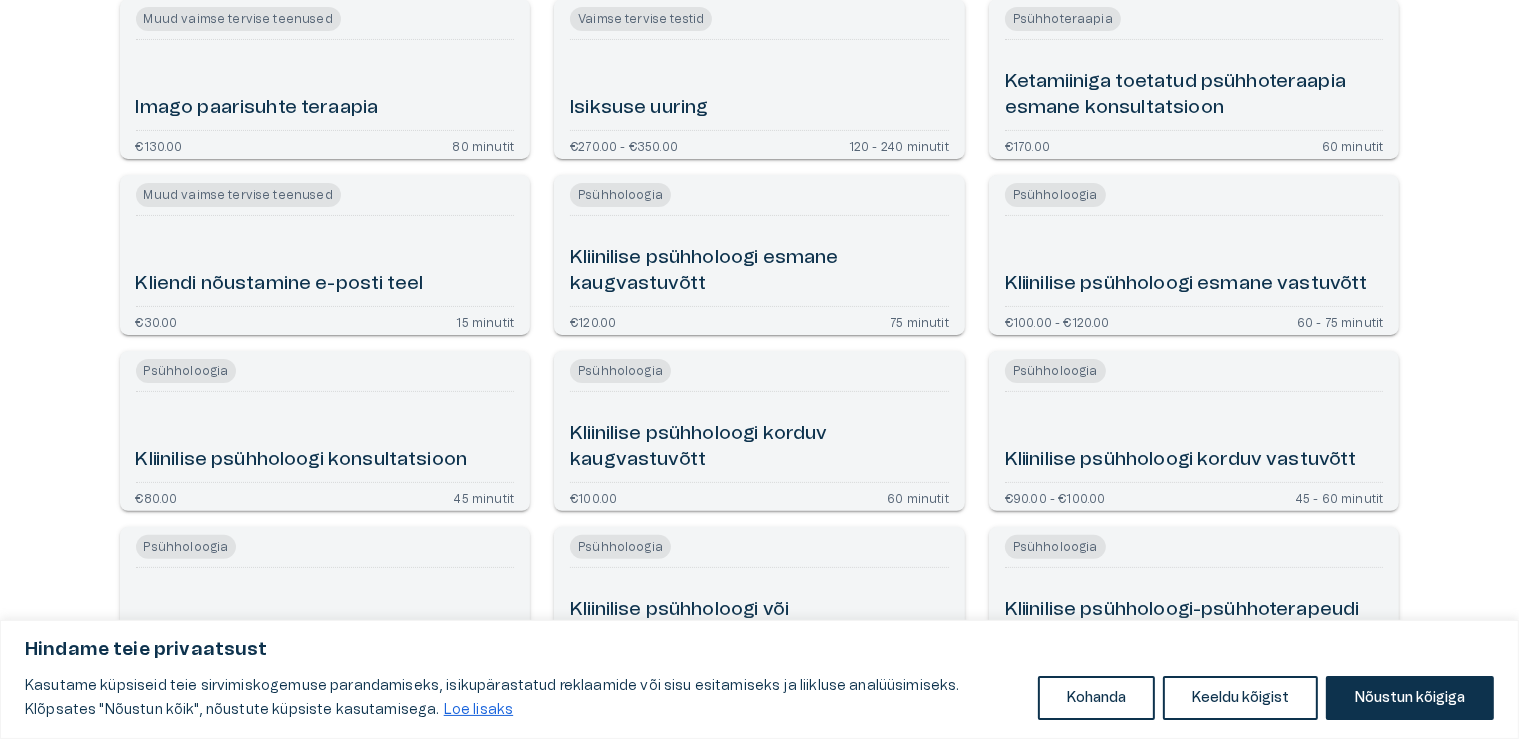 click on "Kliinilise psühholoogi esmane kaugvastuvõtt" at bounding box center (759, 271) 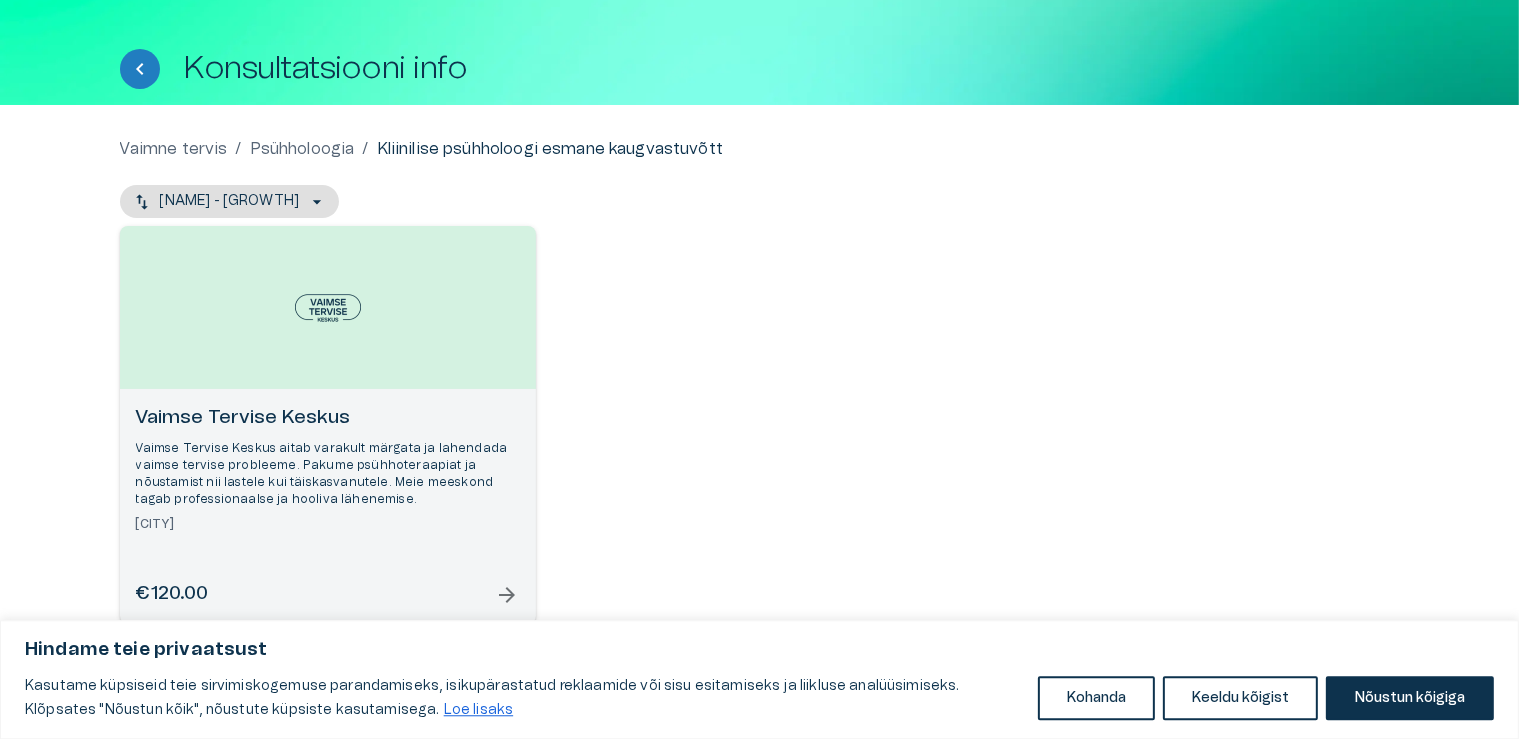 scroll, scrollTop: 102, scrollLeft: 0, axis: vertical 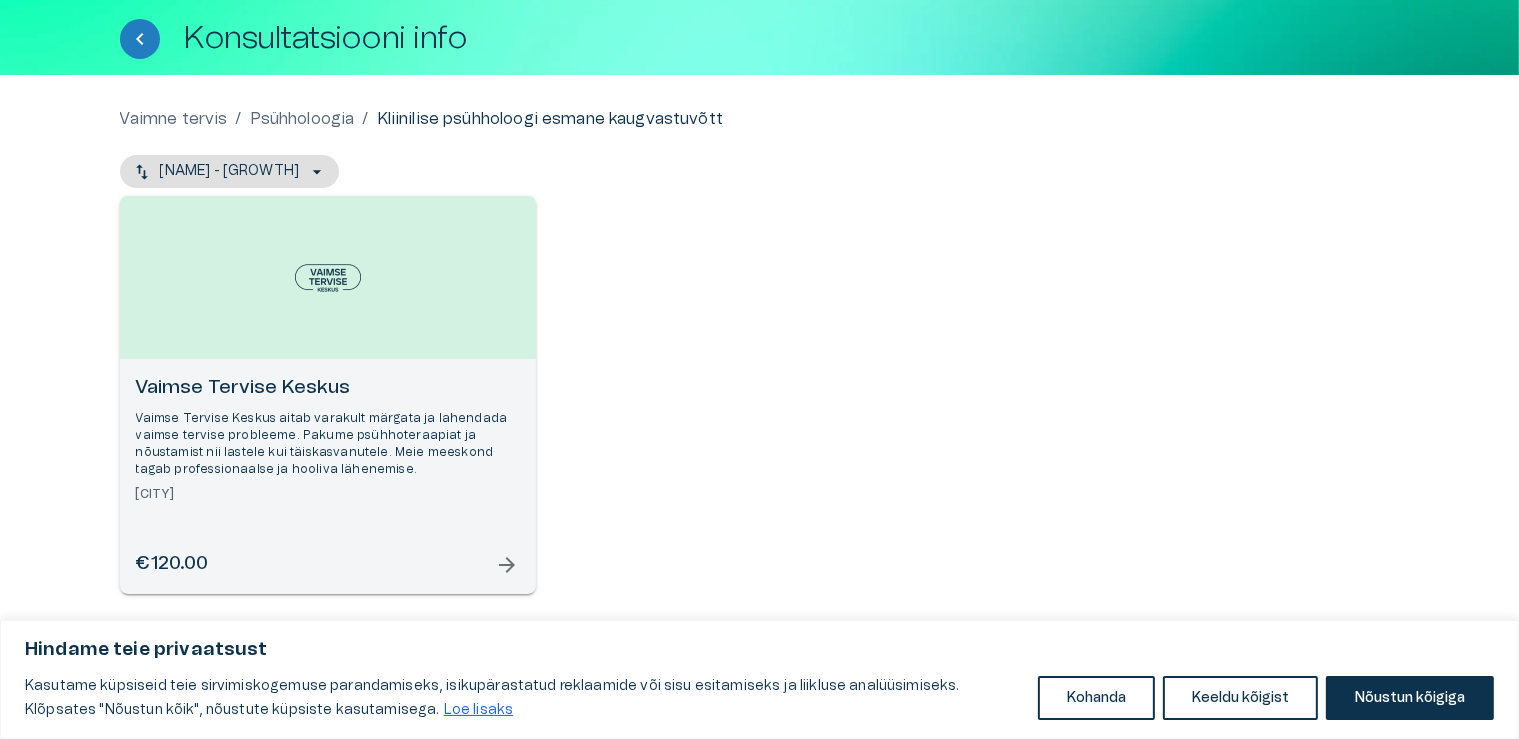 click on "Vaimse Tervise Keskus aitab varakult märgata ja lahendada vaimse tervise probleeme. Pakume psühhoteraapiat ja nõustamist nii lastele kui täiskasvanutele. Meie meeskond tagab professionaalse ja hooliva lähenemise." at bounding box center [328, 444] 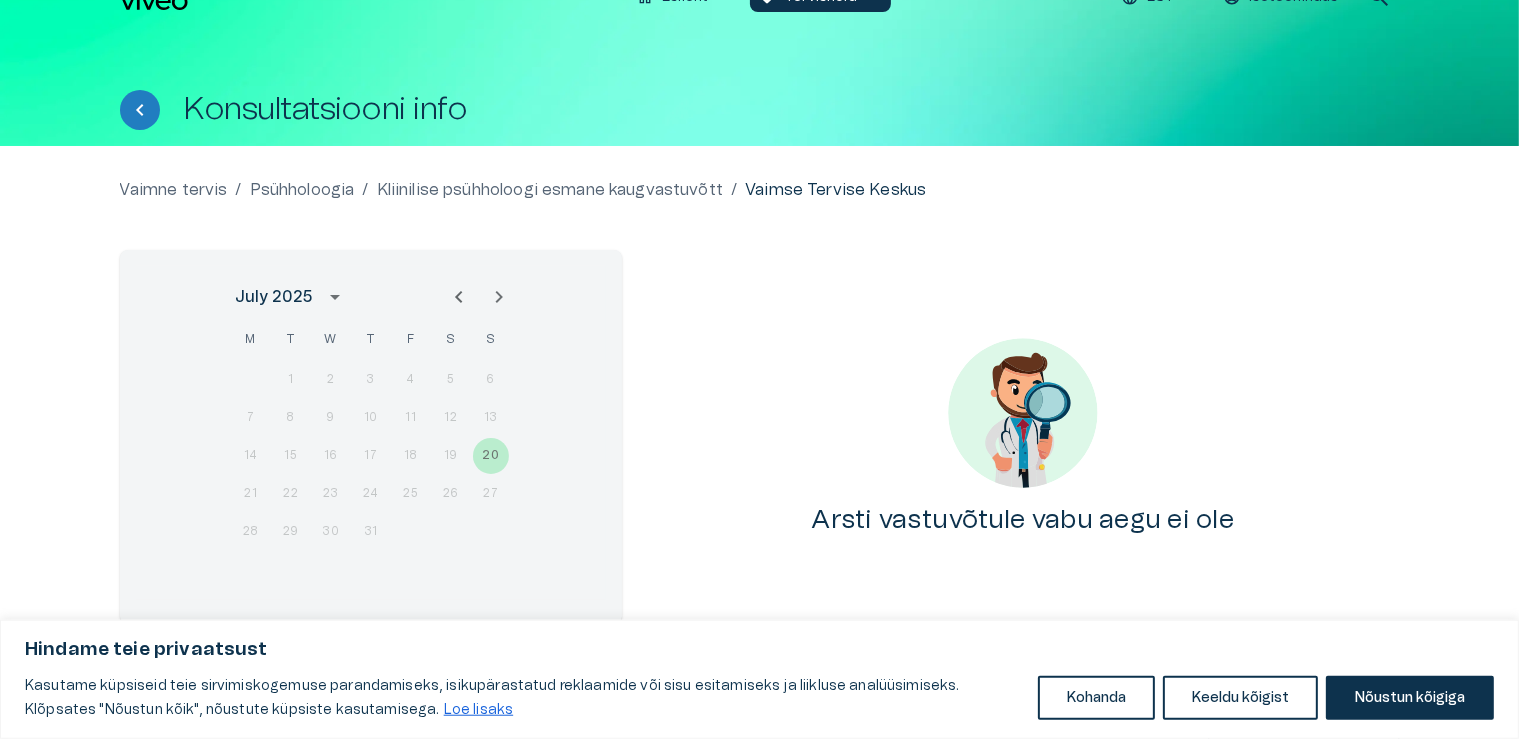 scroll, scrollTop: 61, scrollLeft: 0, axis: vertical 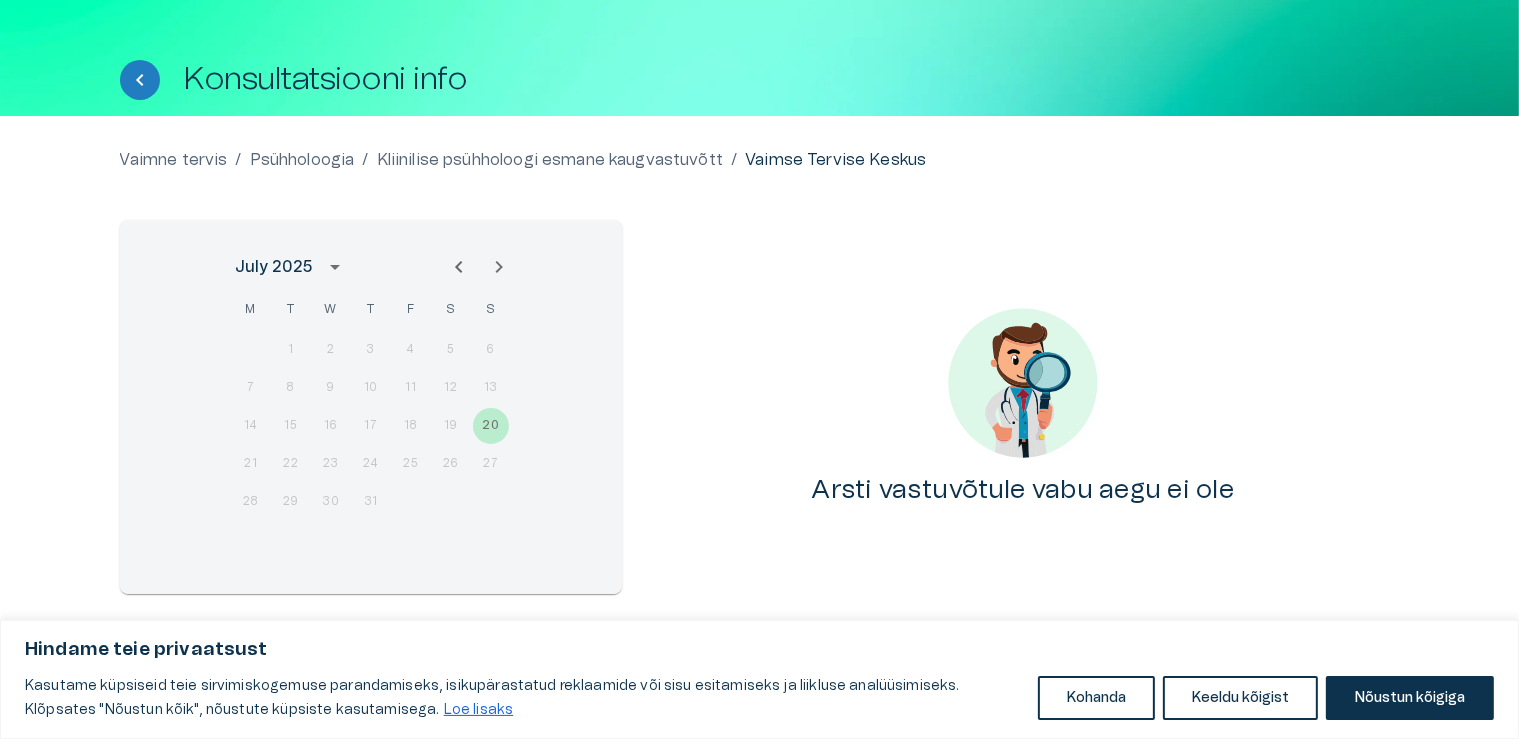click on "21 22 23 24 25 26 27" at bounding box center (371, 464) 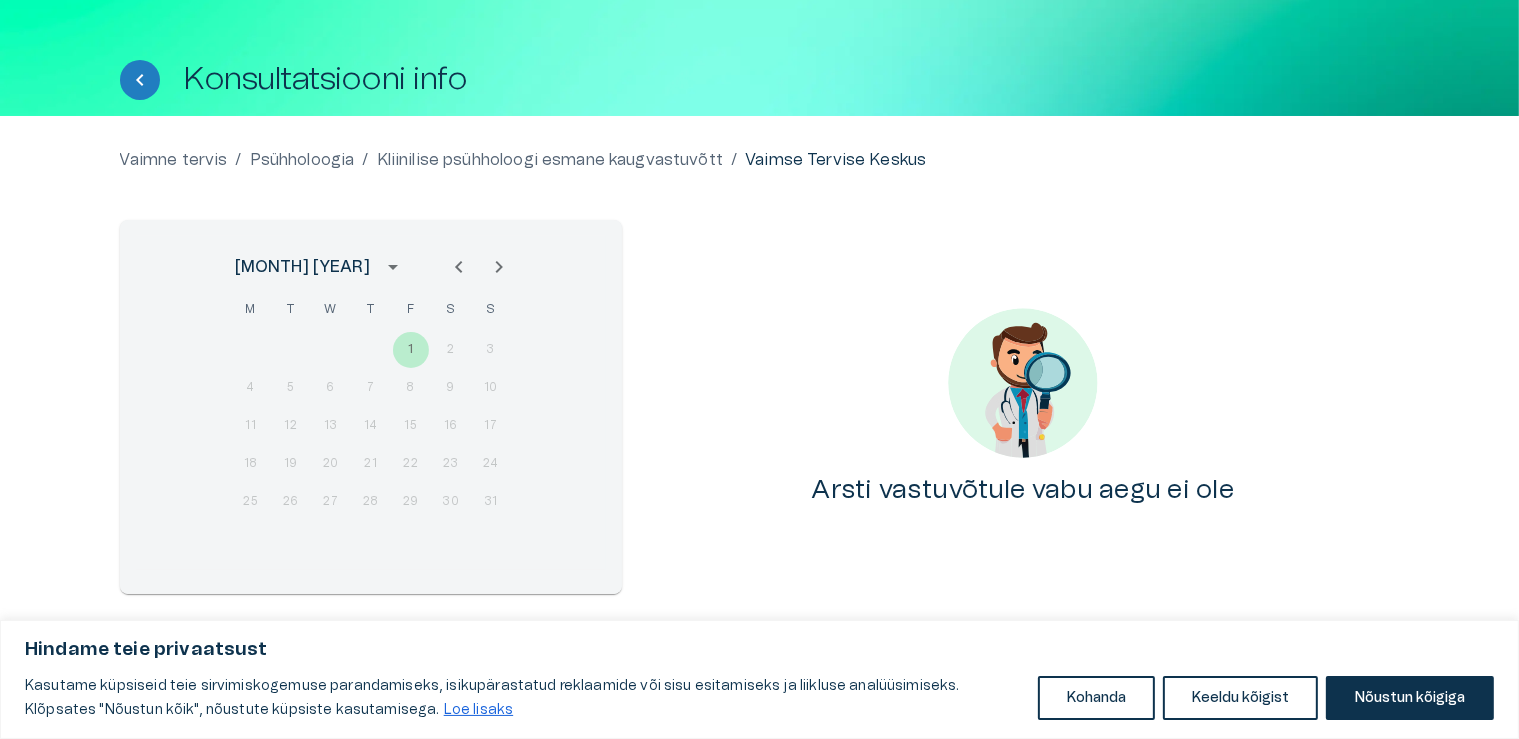 click on "1 2 3" at bounding box center [371, 350] 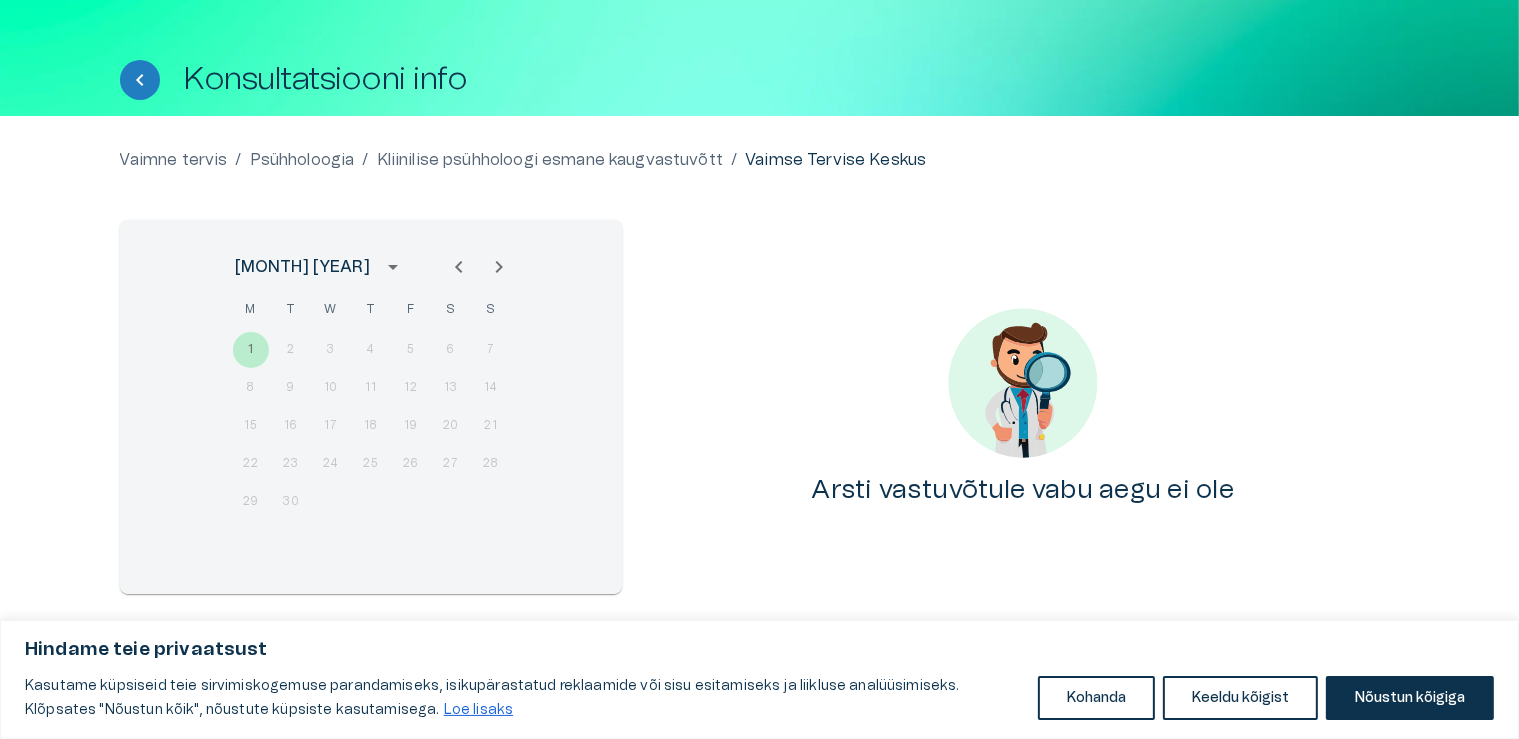 click 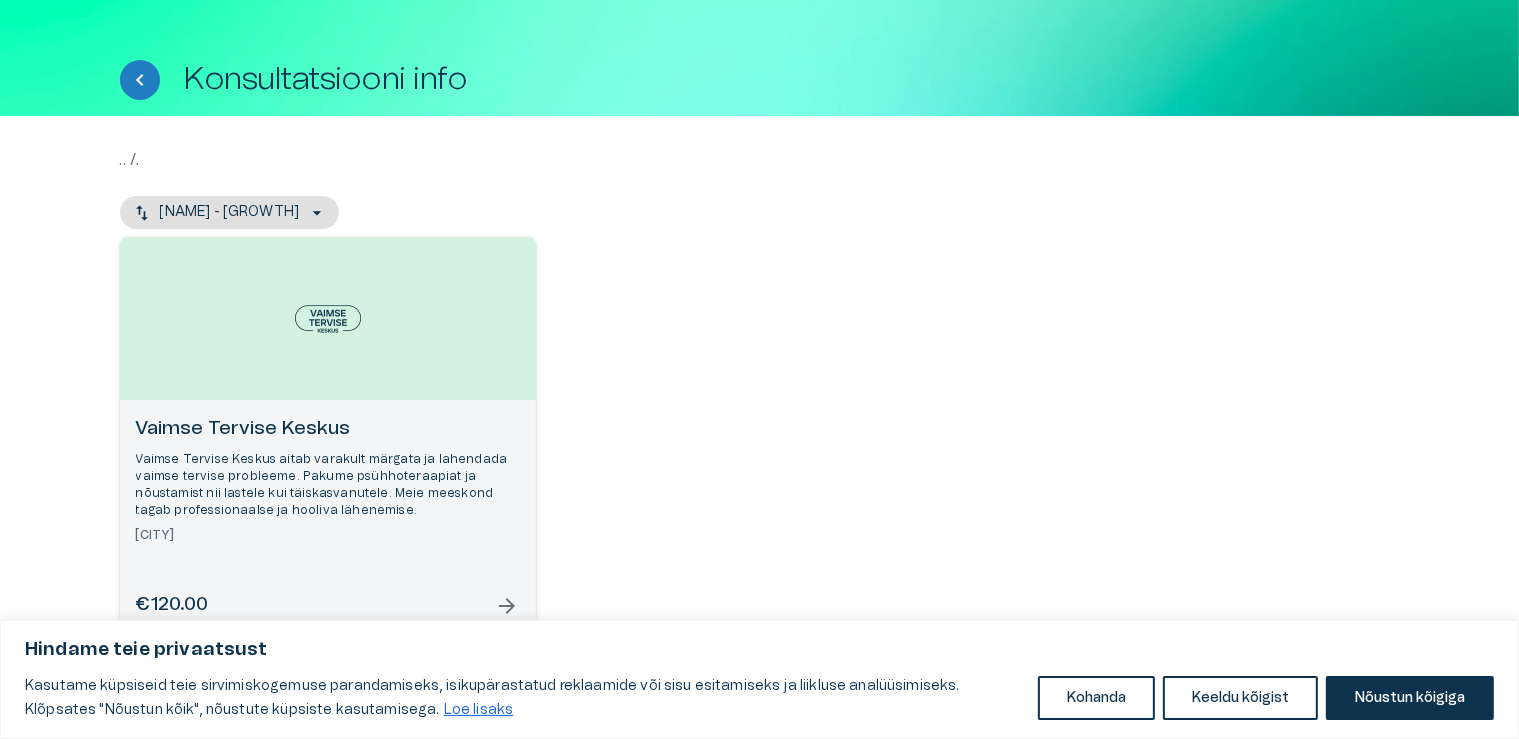 scroll, scrollTop: 0, scrollLeft: 0, axis: both 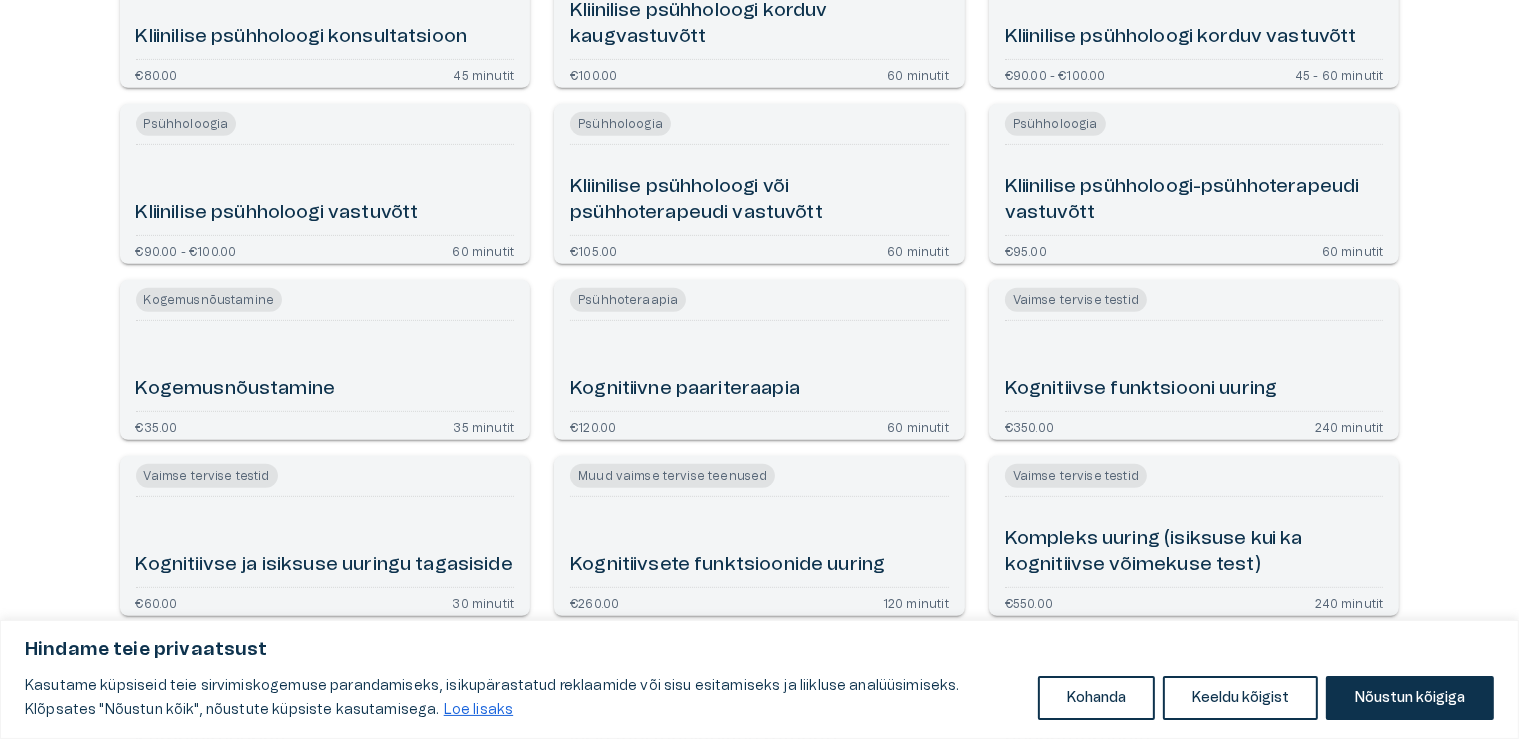 click on "Kogemusnõustamine" at bounding box center [325, 366] 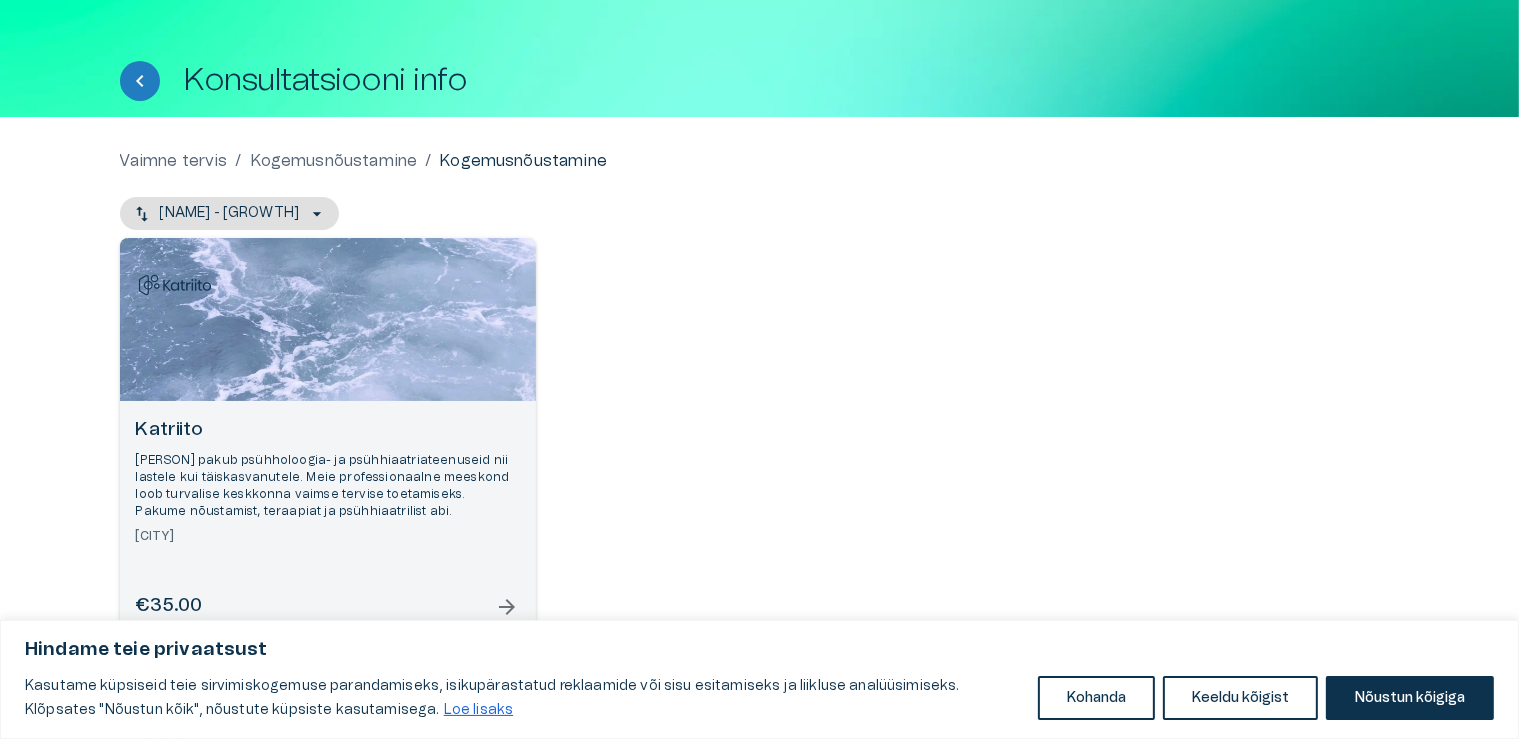 scroll, scrollTop: 102, scrollLeft: 0, axis: vertical 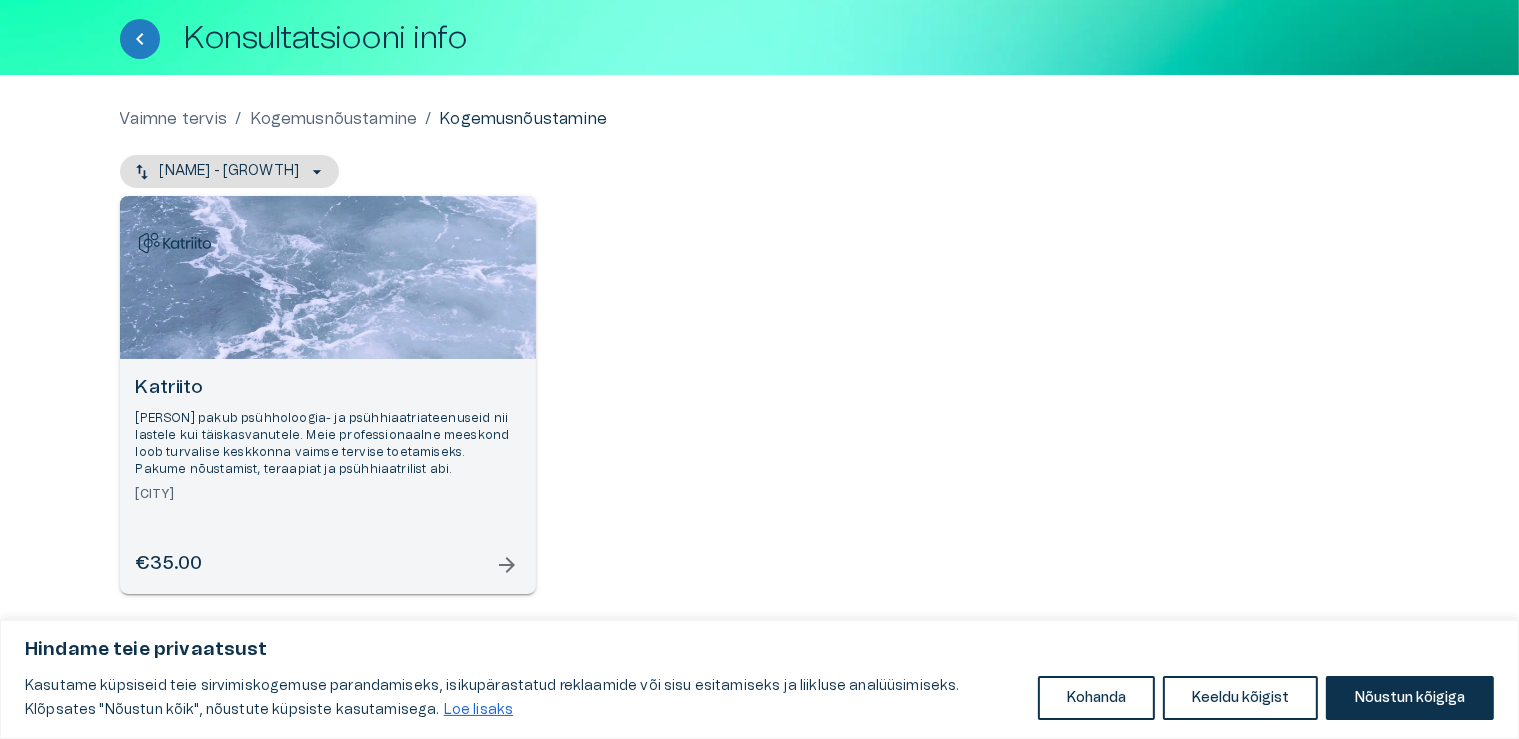 click on "[PERSON] pakub psühholoogia- ja psühhiaatriateenuseid nii lastele kui täiskasvanutele. Meie professionaalne meeskond loob turvalise keskkonna vaimse tervise toetamiseks. Pakume nõustamist, teraapiat ja psühhiaatrilist abi." at bounding box center [328, 444] 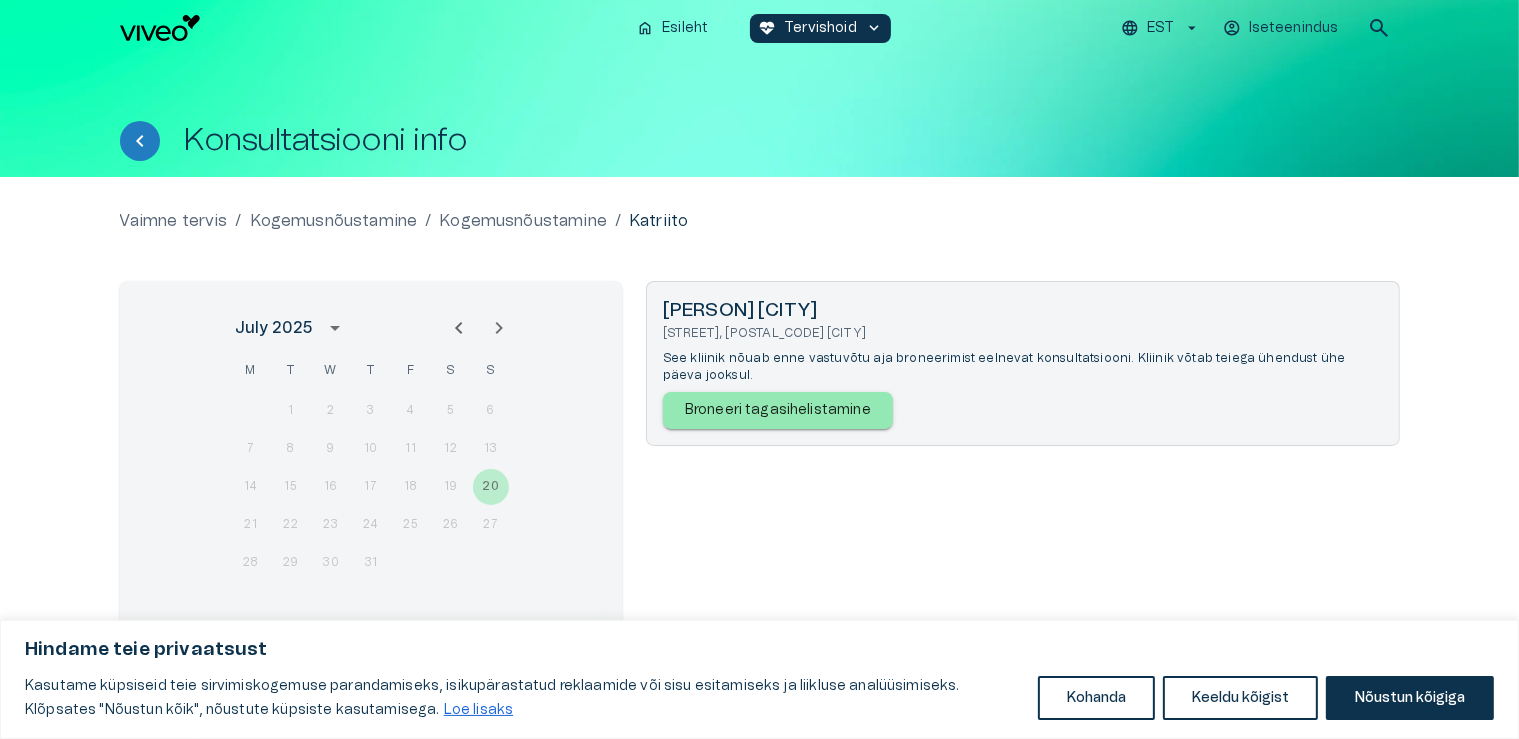scroll, scrollTop: 61, scrollLeft: 0, axis: vertical 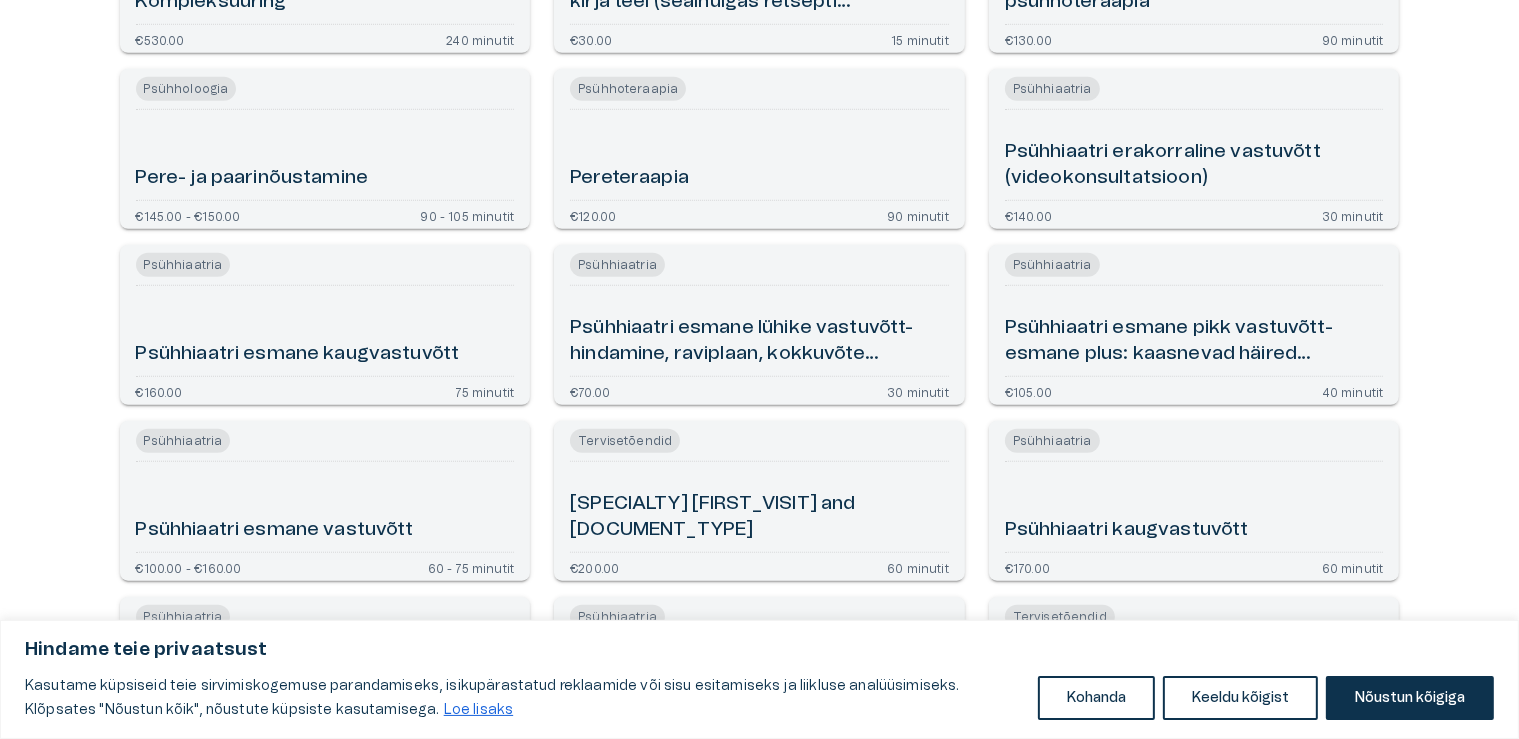 click on "Psühhiaatri esmane lühike vastuvõtt- hindamine, raviplaan, kokkuvõte (videokonsultatsioon)" at bounding box center (759, 341) 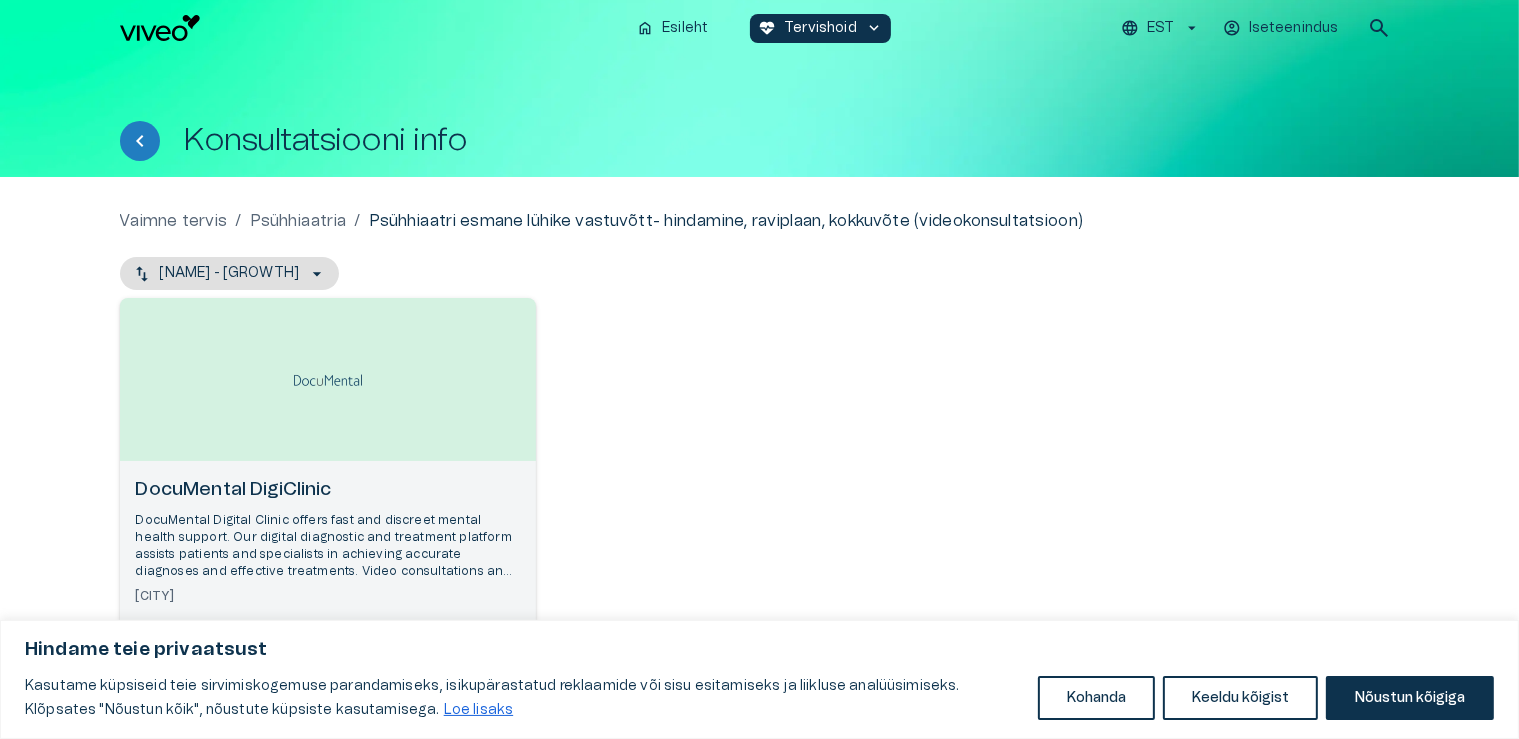 scroll, scrollTop: 102, scrollLeft: 0, axis: vertical 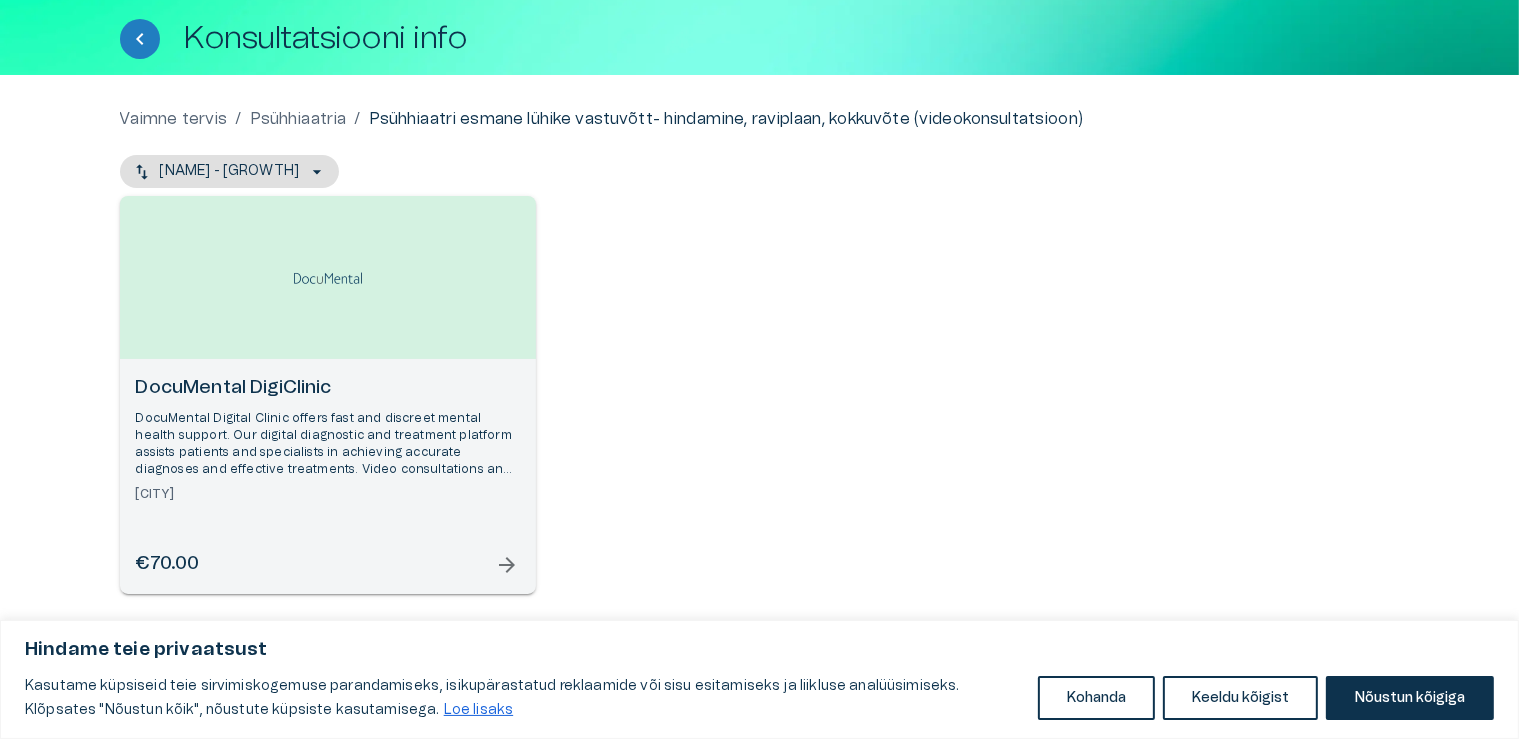 click on "DocuMental Digital Clinic offers fast and discreet mental health support. Our digital diagnostic and treatment platform assists patients and specialists in achieving accurate diagnoses and effective treatments. Video consultations and messaging ensure convenient and high-quality support." at bounding box center (328, 444) 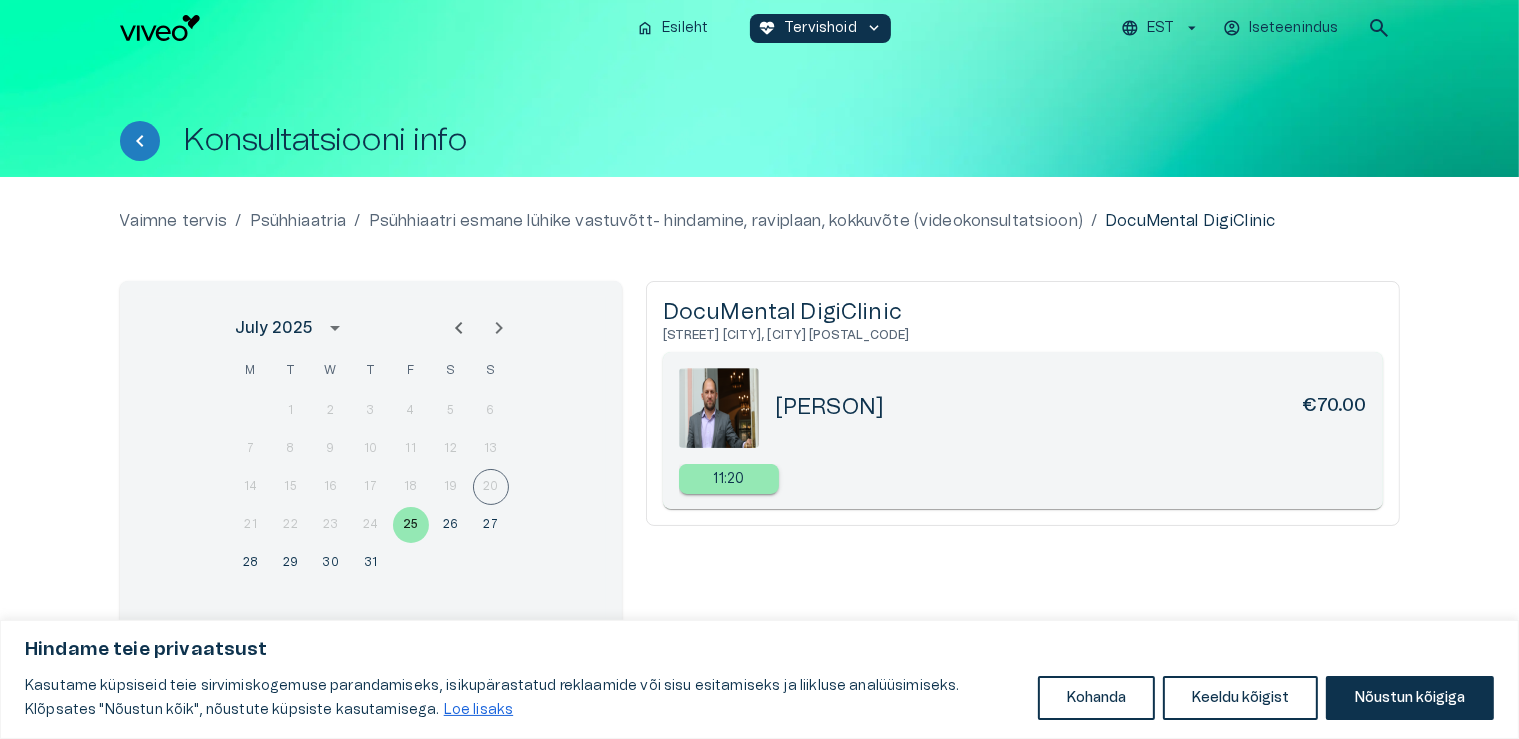 scroll, scrollTop: 61, scrollLeft: 0, axis: vertical 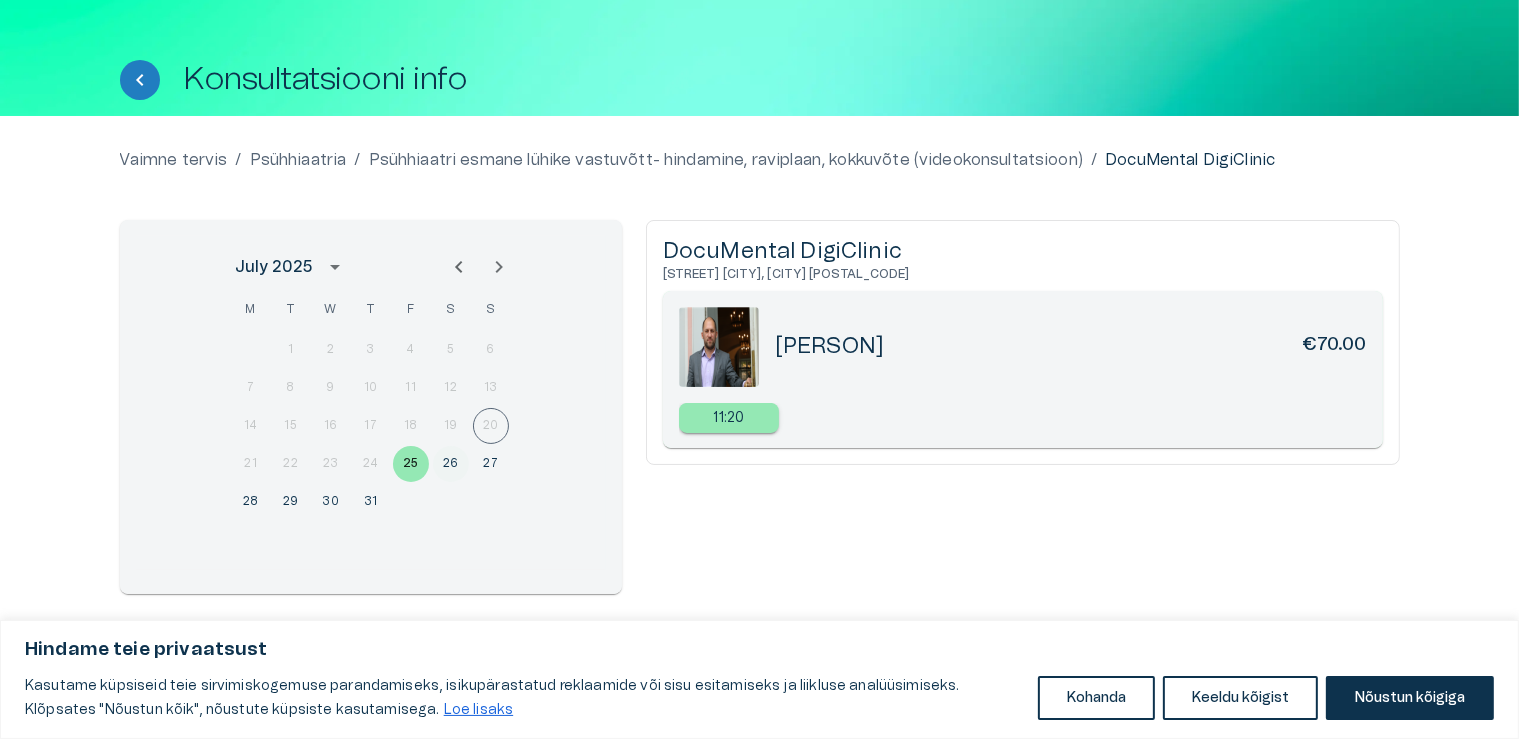 click on "26" at bounding box center [451, 464] 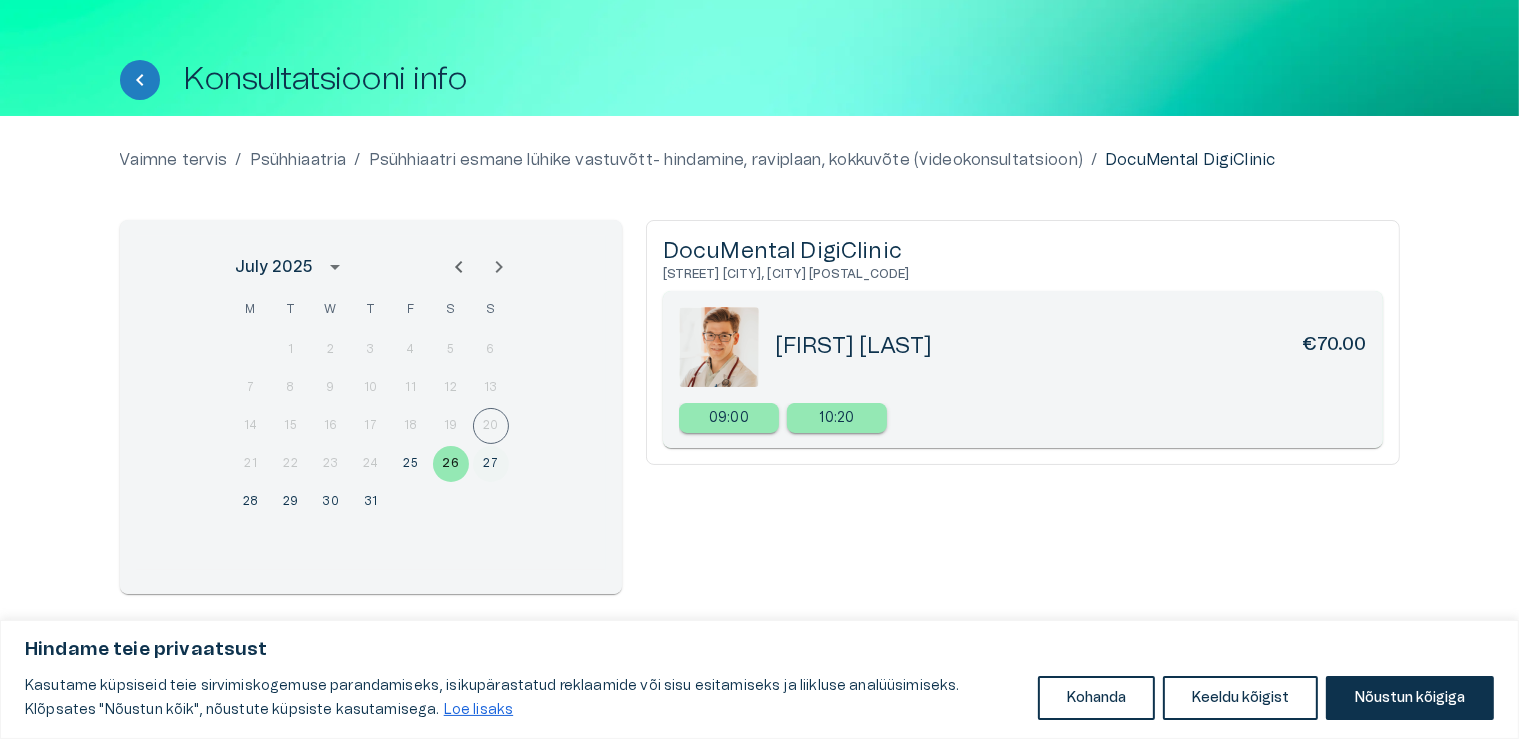 click on "27" at bounding box center [491, 464] 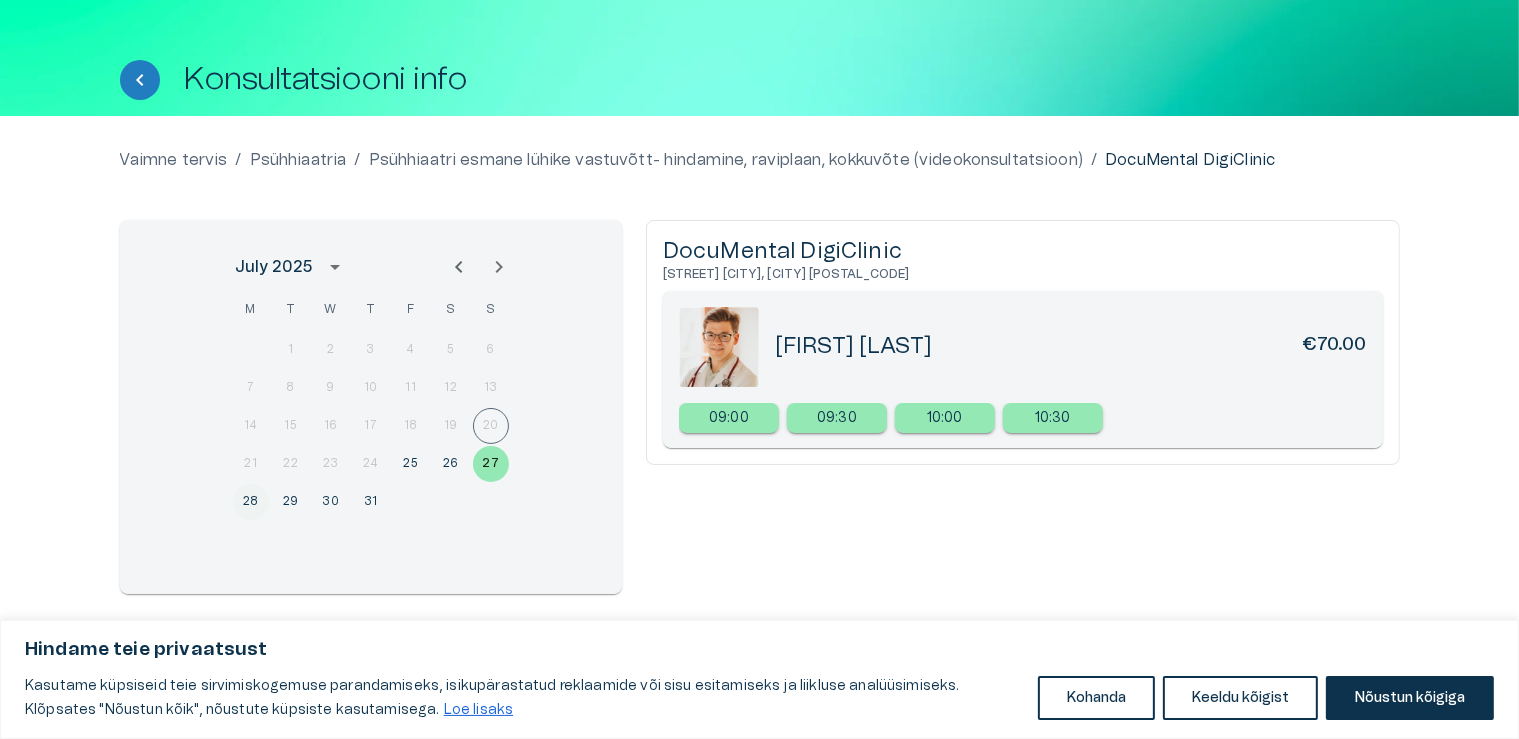 click on "28" at bounding box center [251, 502] 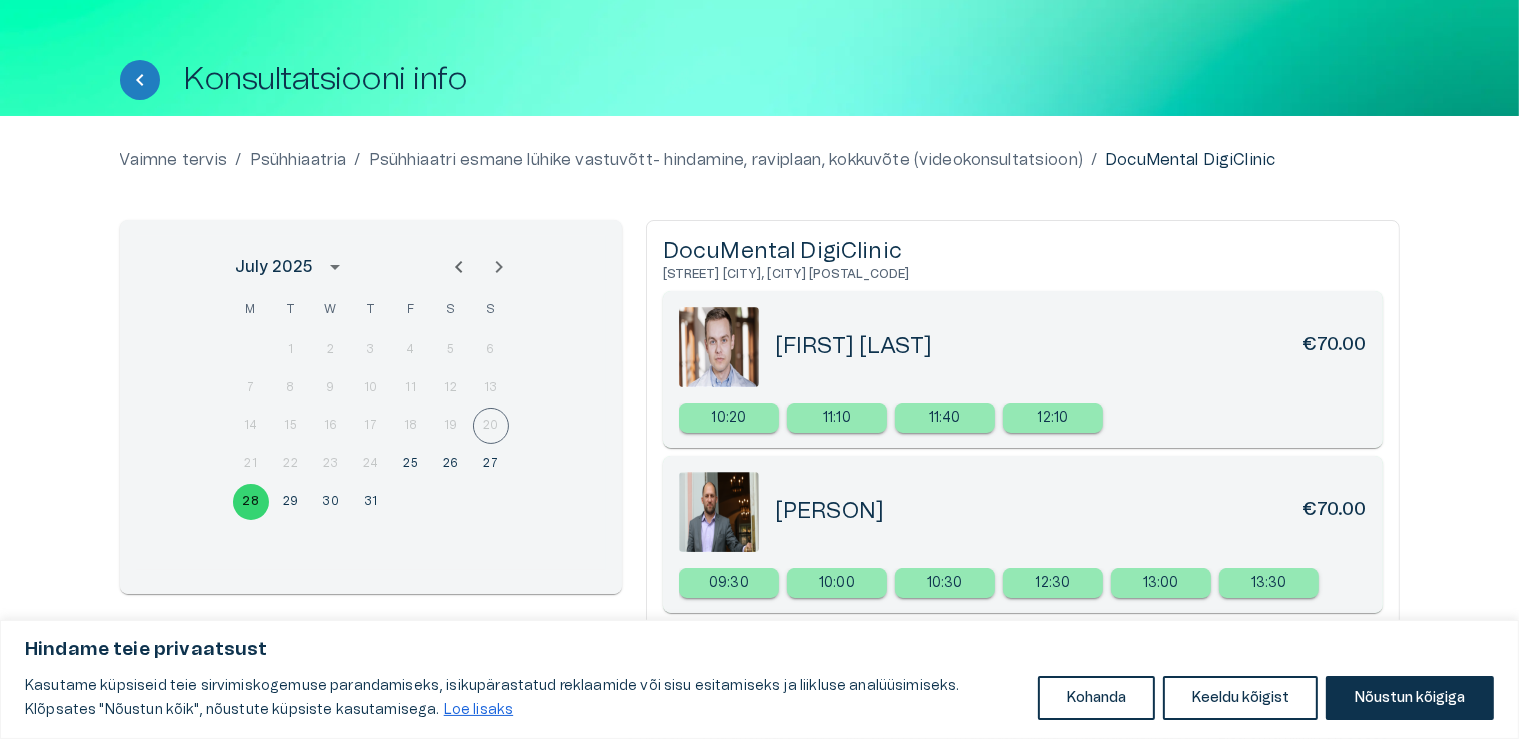 scroll, scrollTop: 97, scrollLeft: 0, axis: vertical 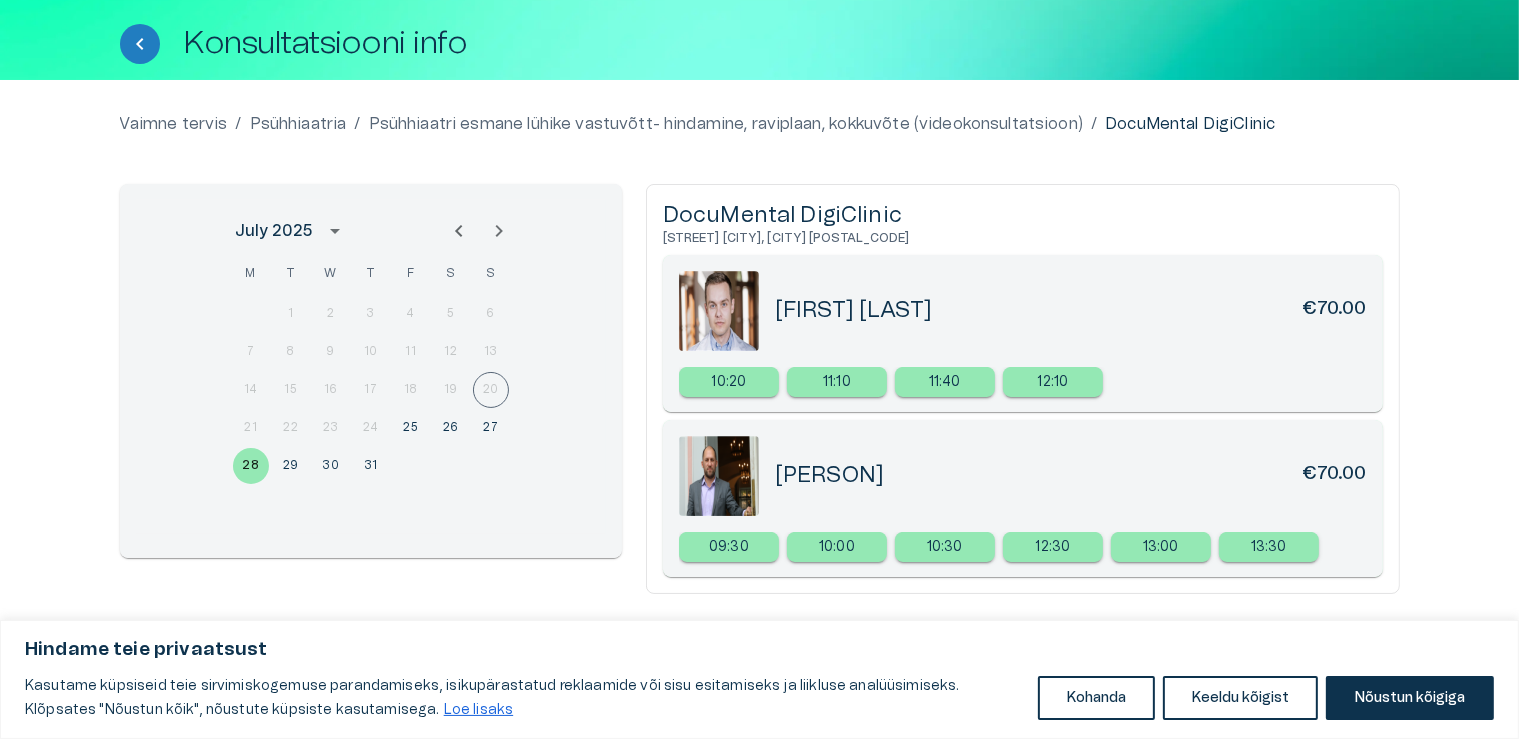 click at bounding box center [719, 476] 